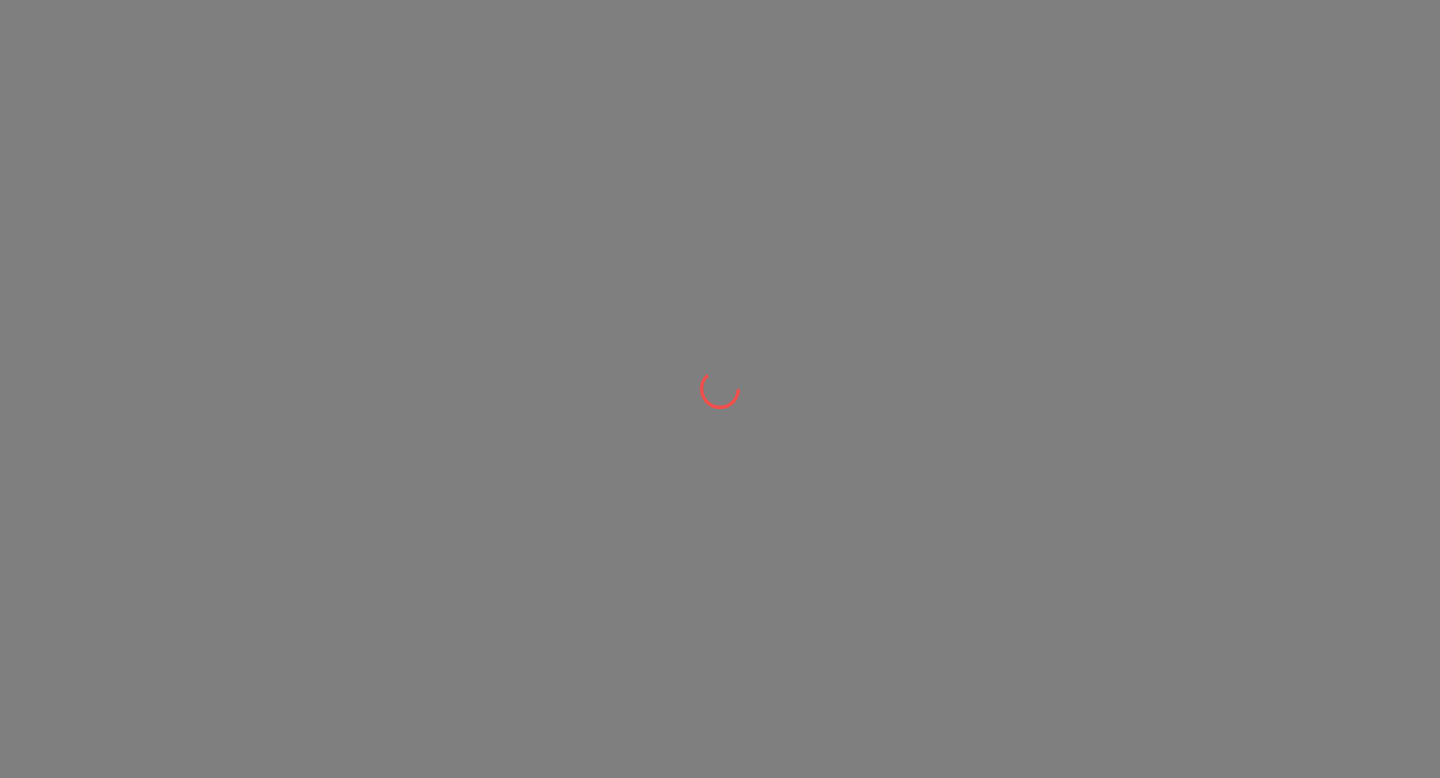 scroll, scrollTop: 0, scrollLeft: 0, axis: both 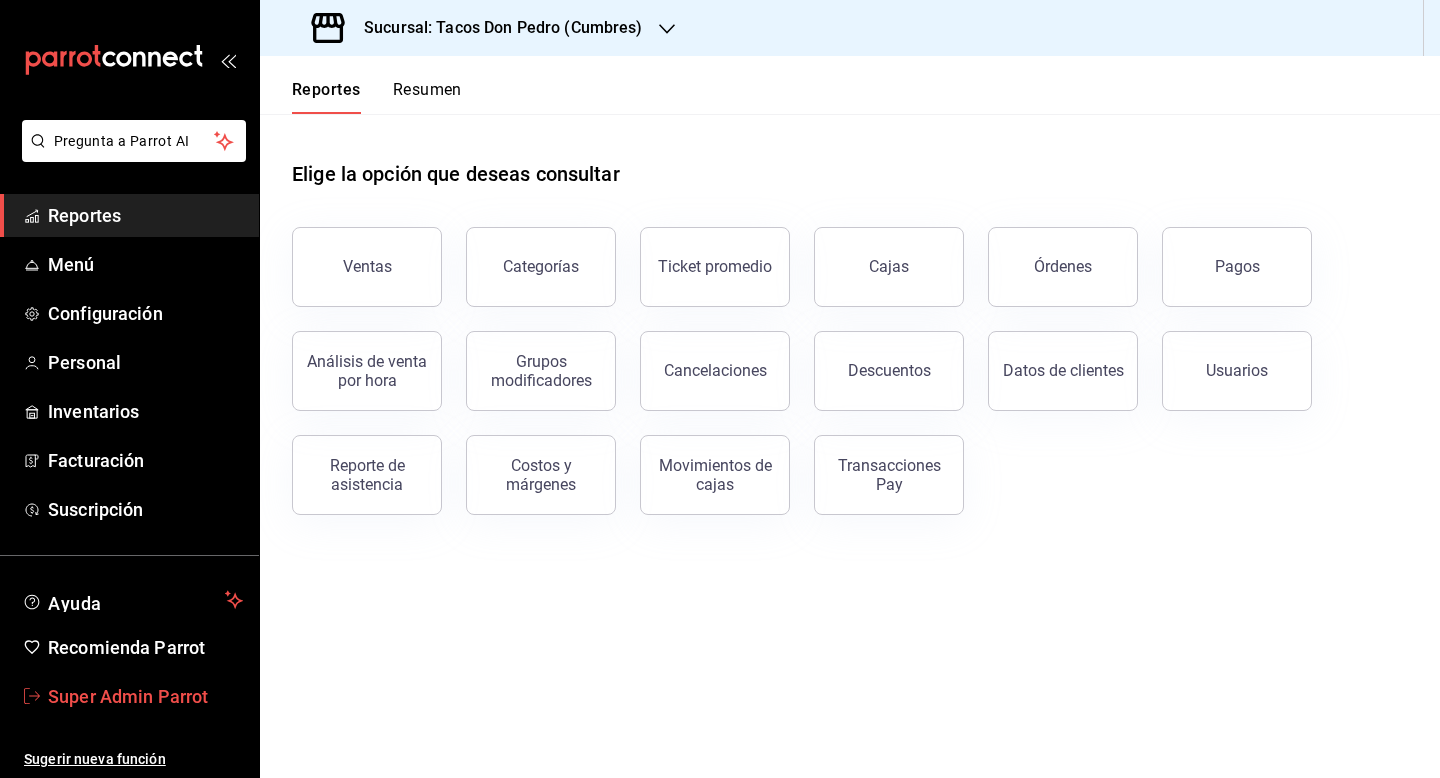 click on "Super Admin Parrot" at bounding box center (129, 696) 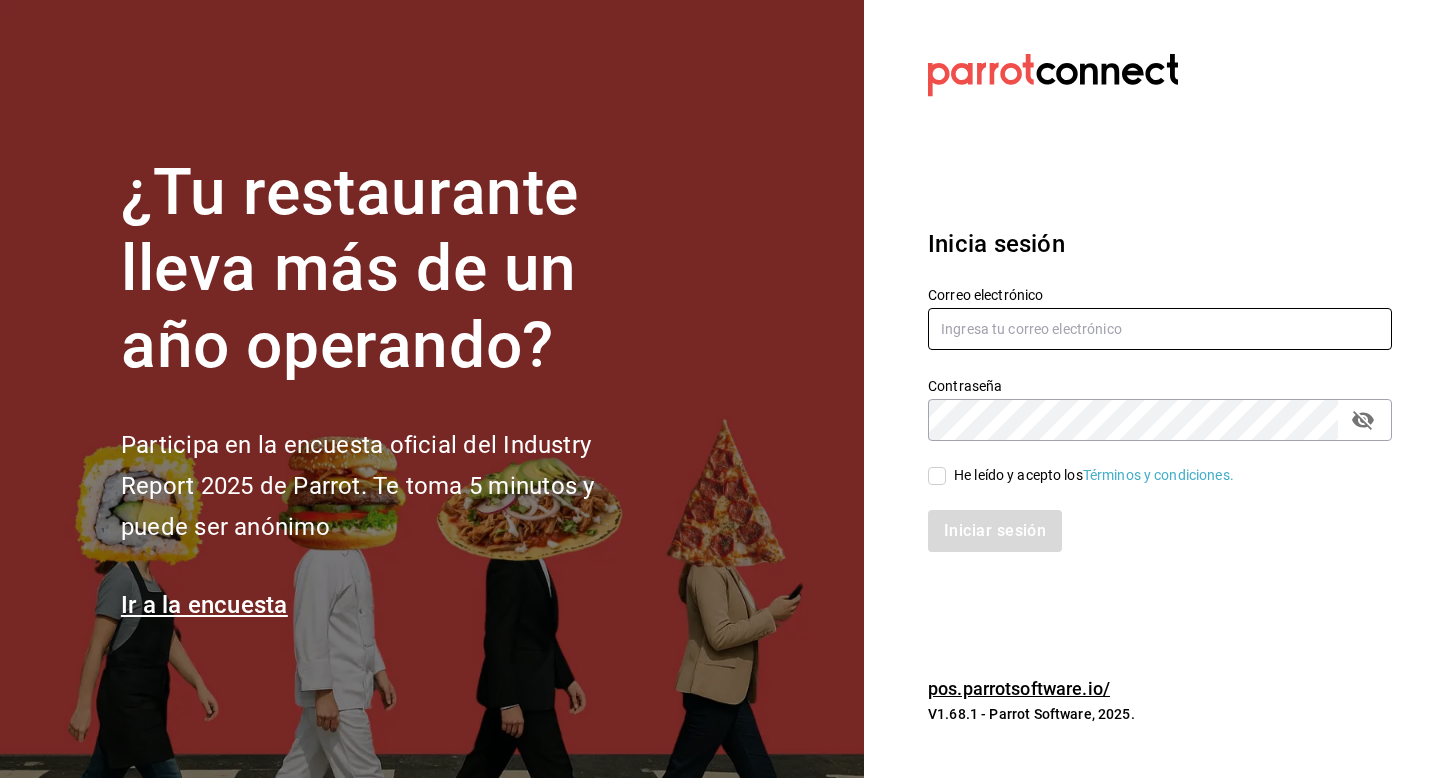 drag, startPoint x: 959, startPoint y: 338, endPoint x: 959, endPoint y: 327, distance: 11 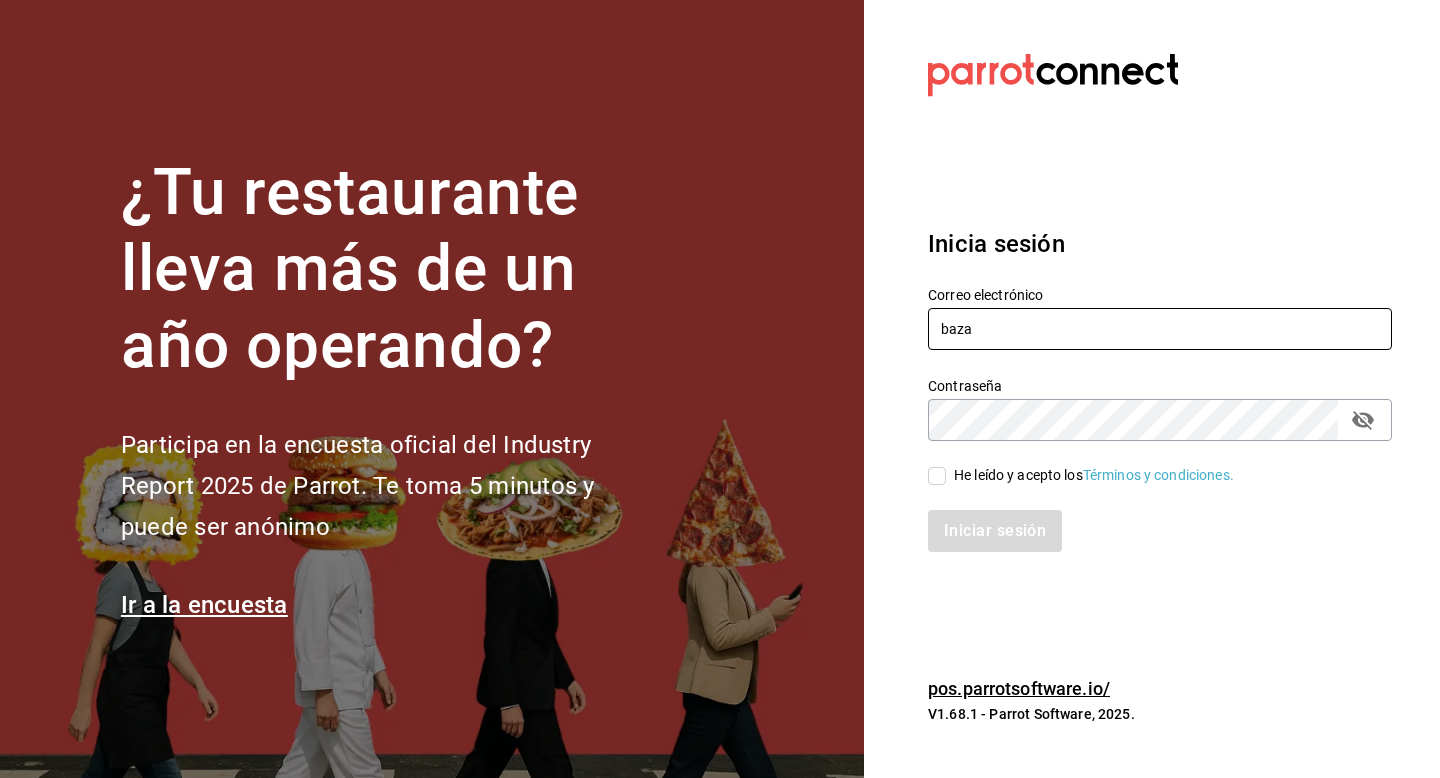 type on "[EMAIL]" 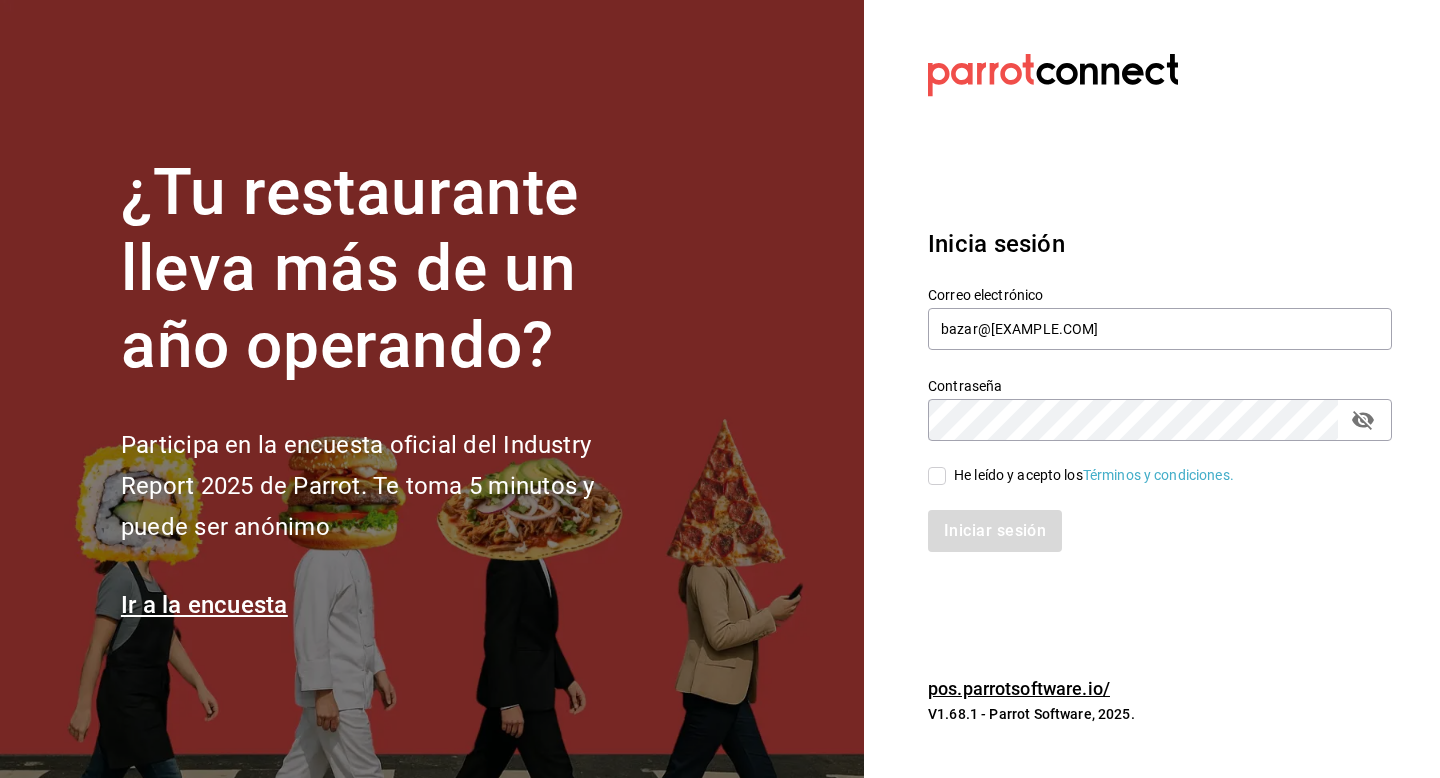 click on "He leído y acepto los  Términos y condiciones." at bounding box center [937, 476] 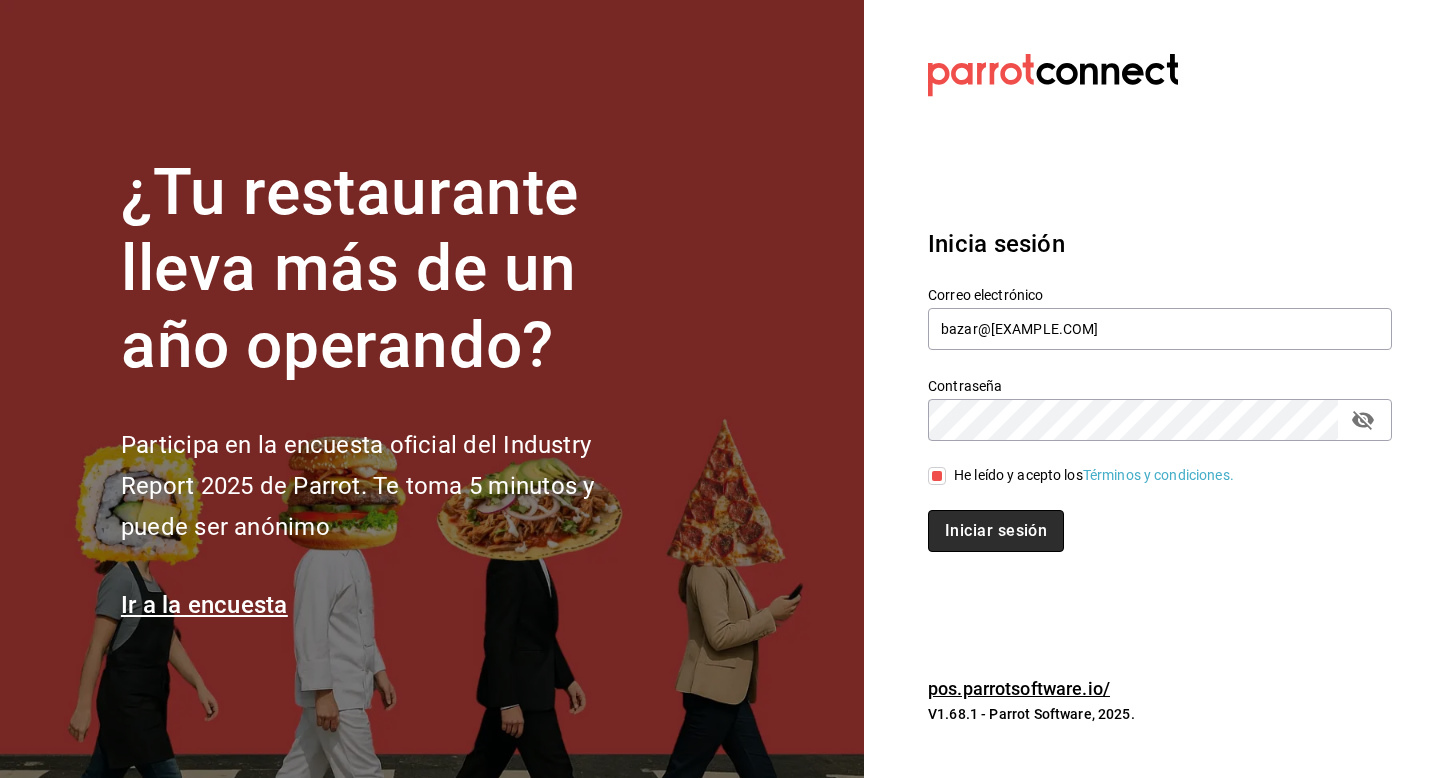 click on "Iniciar sesión" at bounding box center [996, 531] 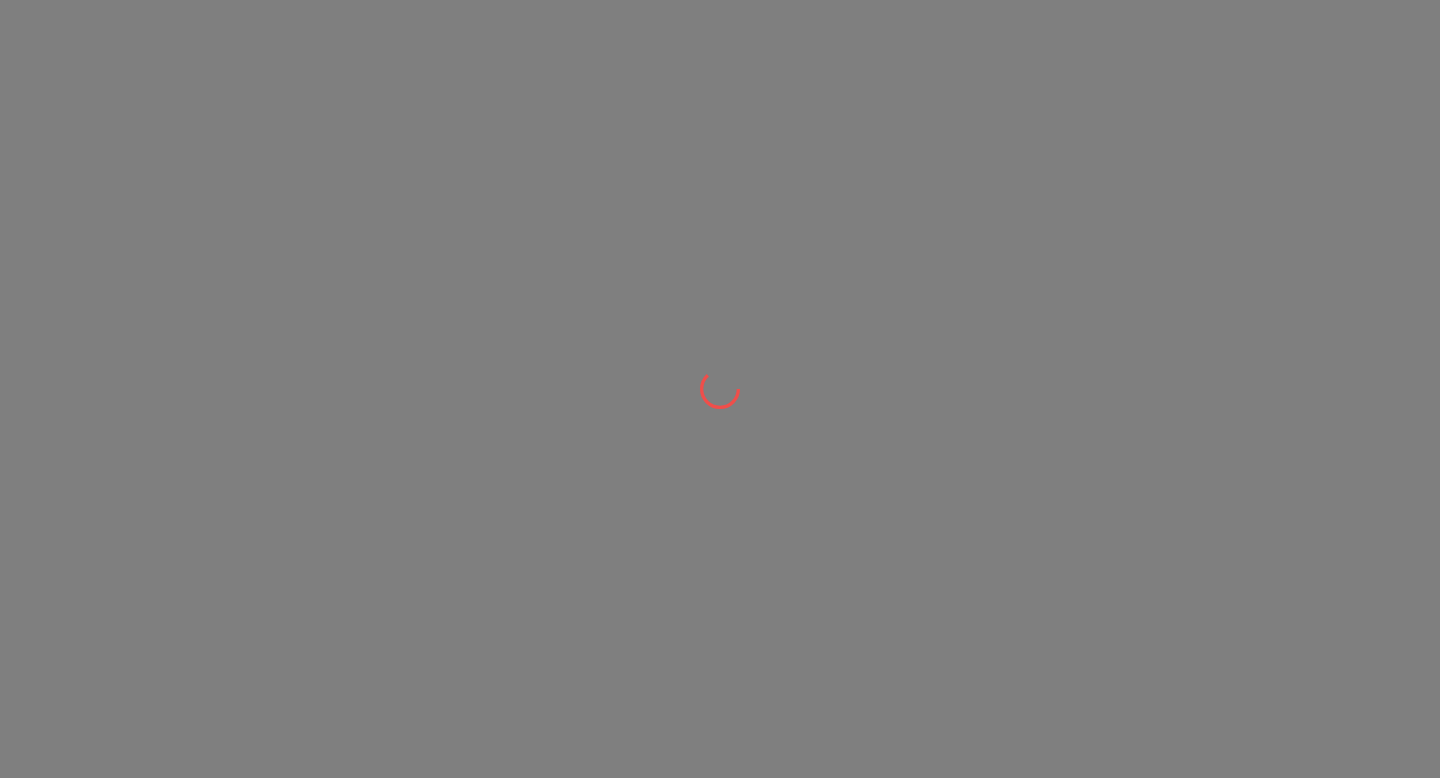 scroll, scrollTop: 0, scrollLeft: 0, axis: both 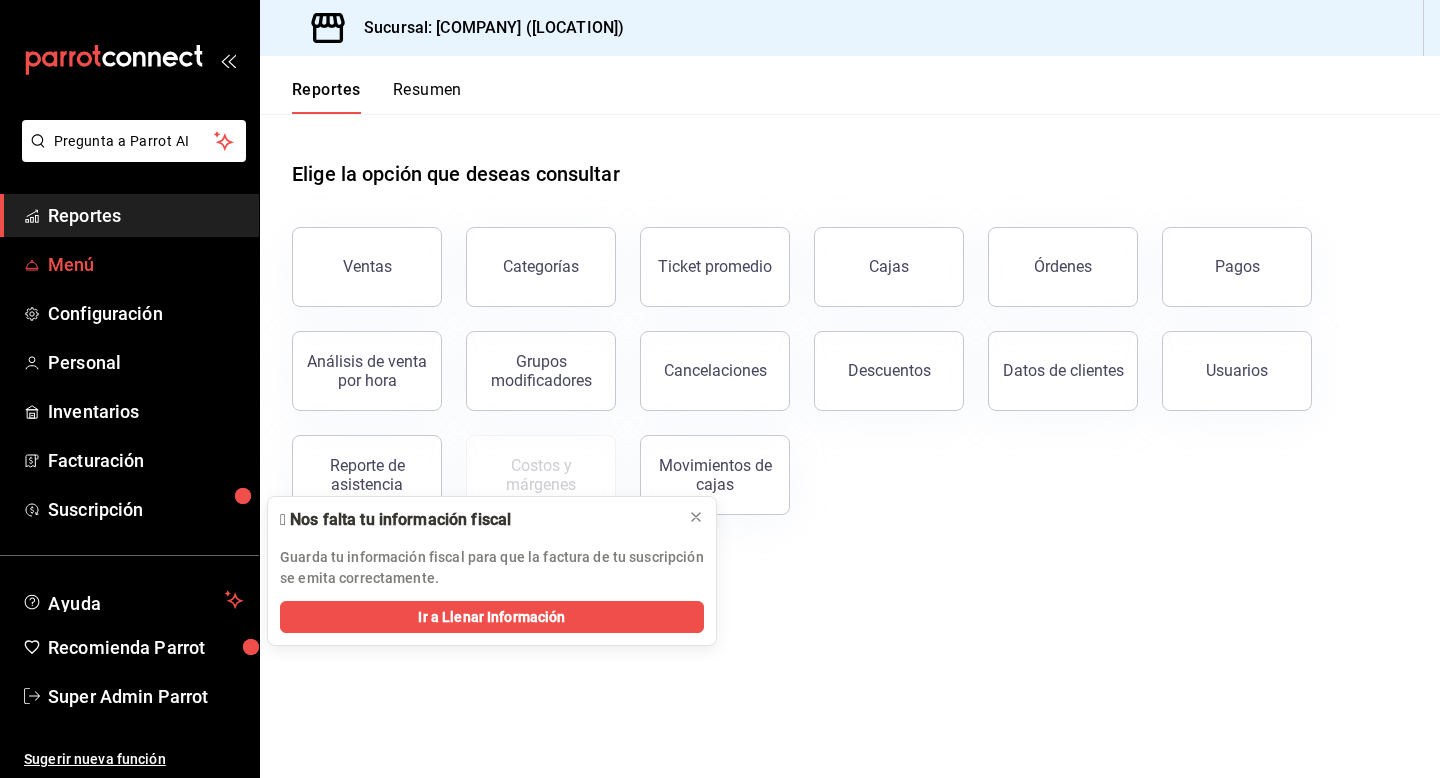 click on "Menú" at bounding box center (145, 264) 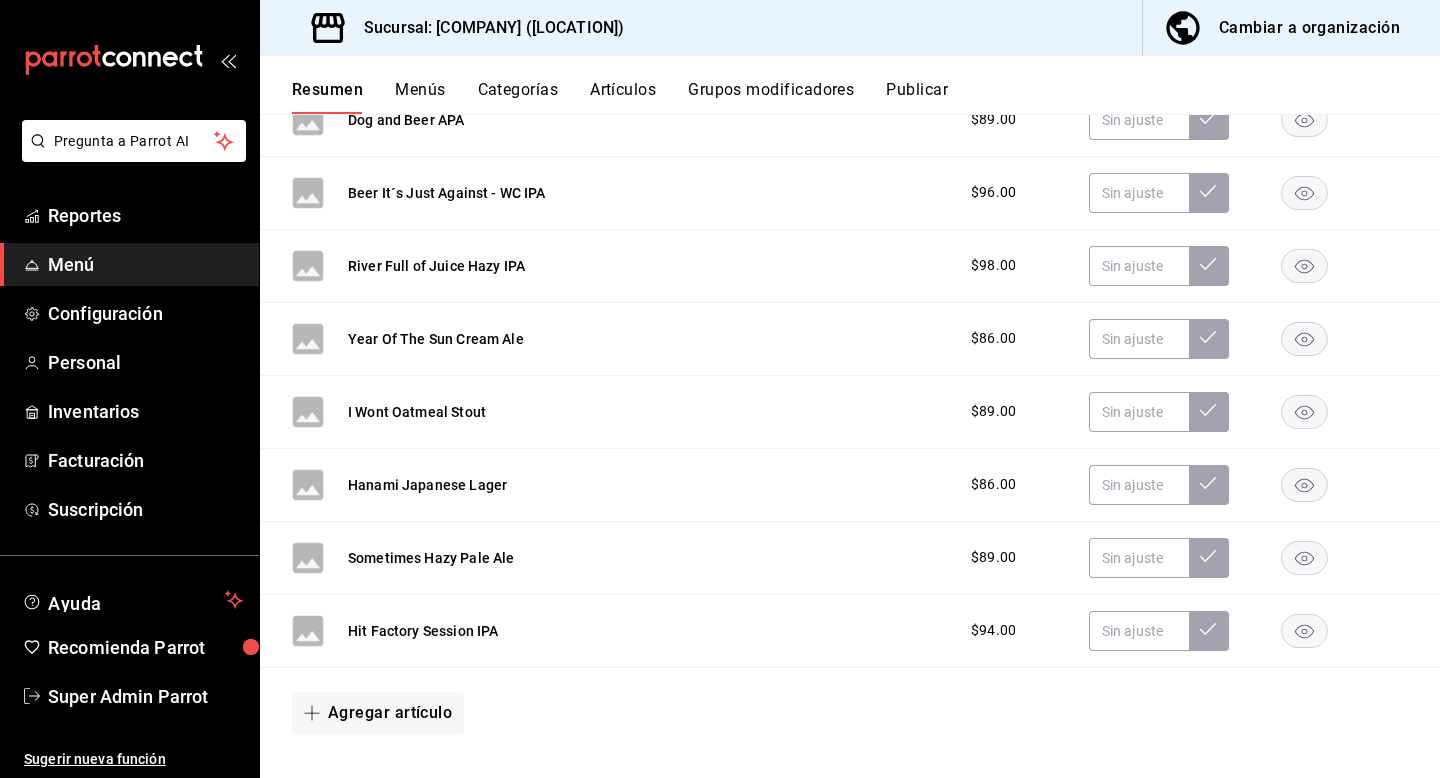 scroll, scrollTop: 0, scrollLeft: 0, axis: both 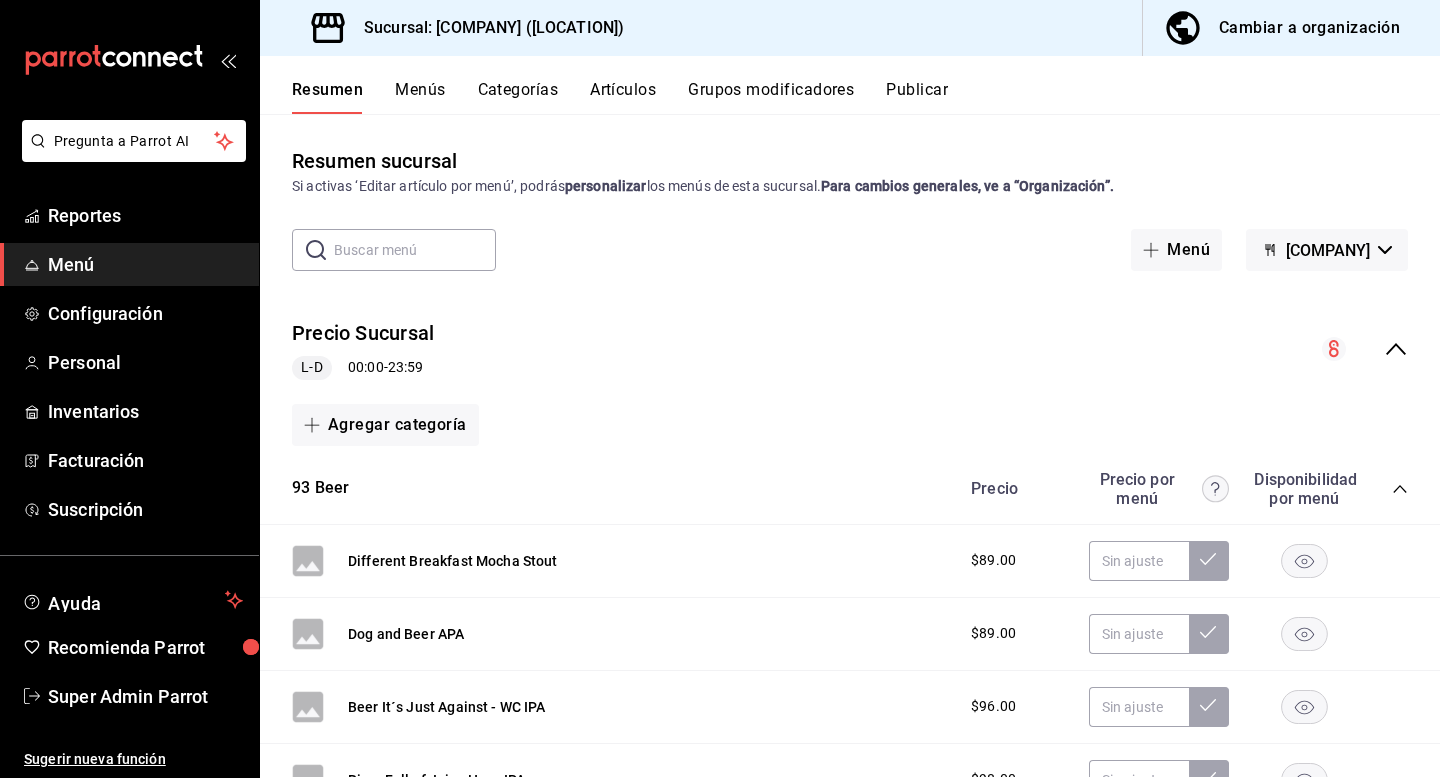 click 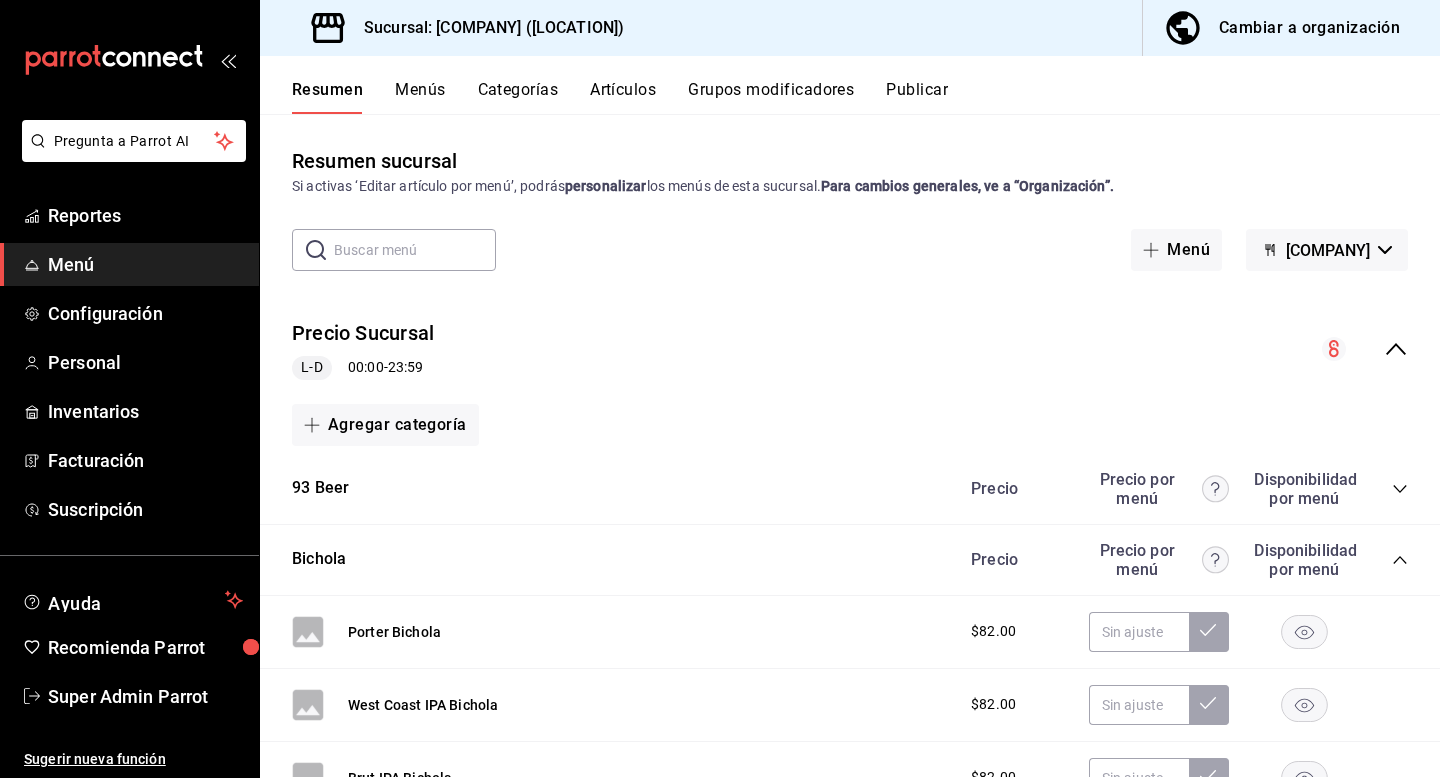 click 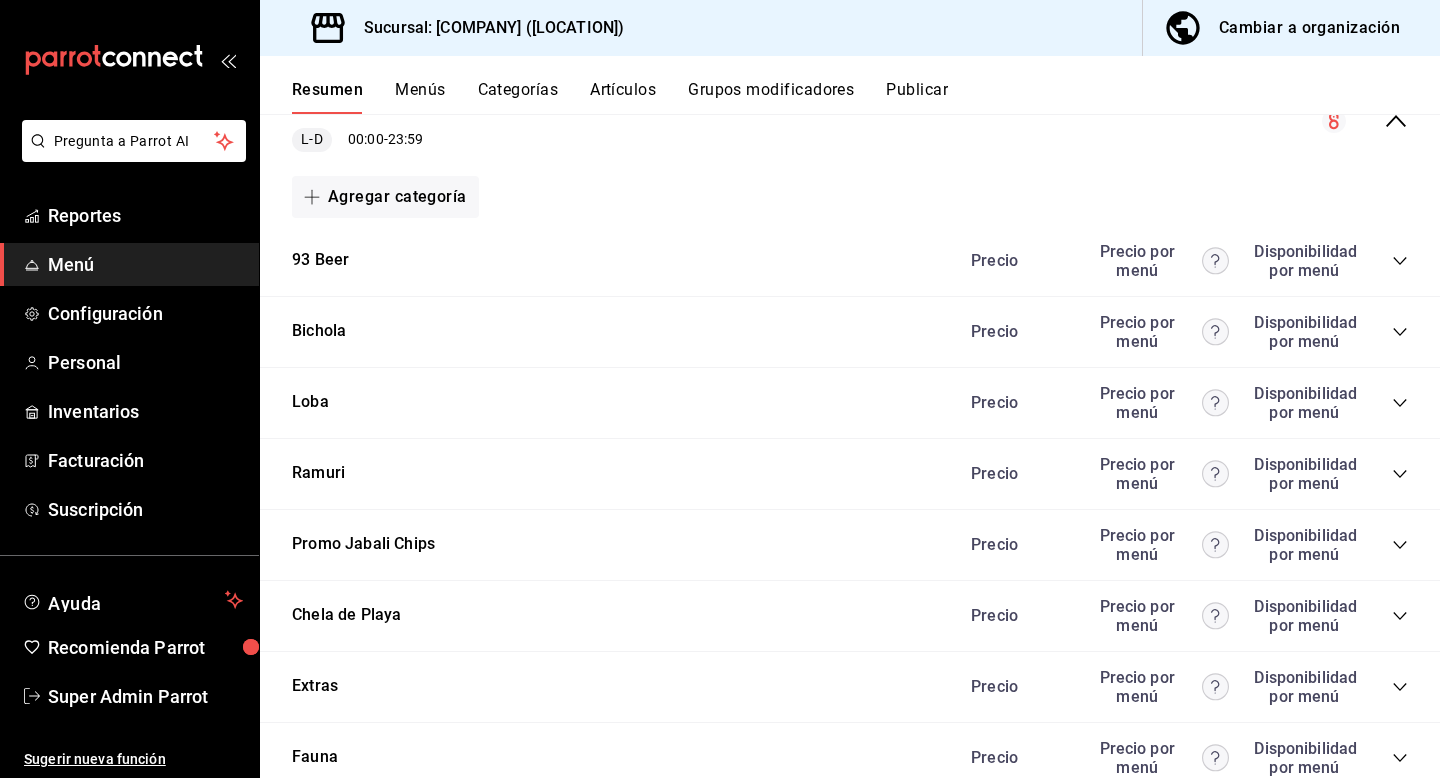 scroll, scrollTop: 232, scrollLeft: 0, axis: vertical 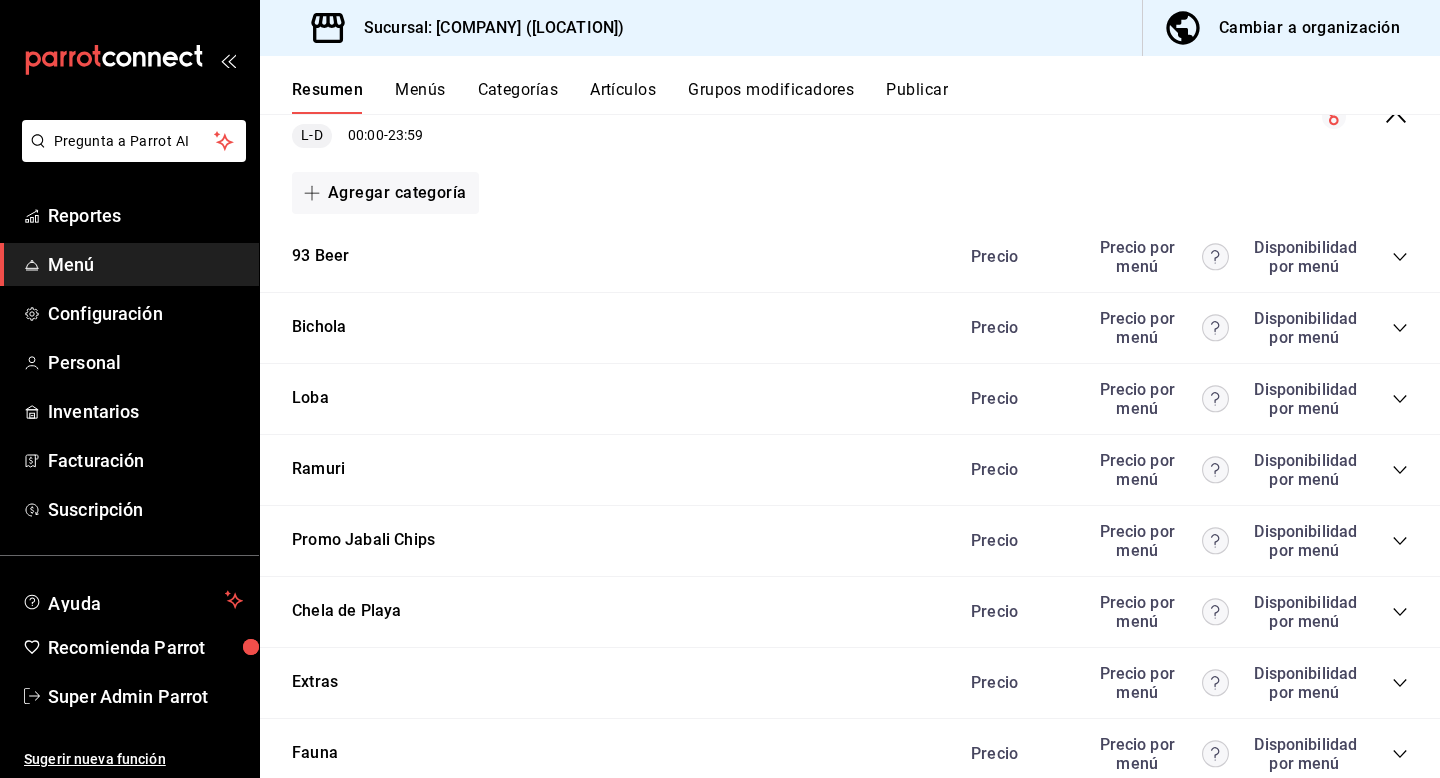 click 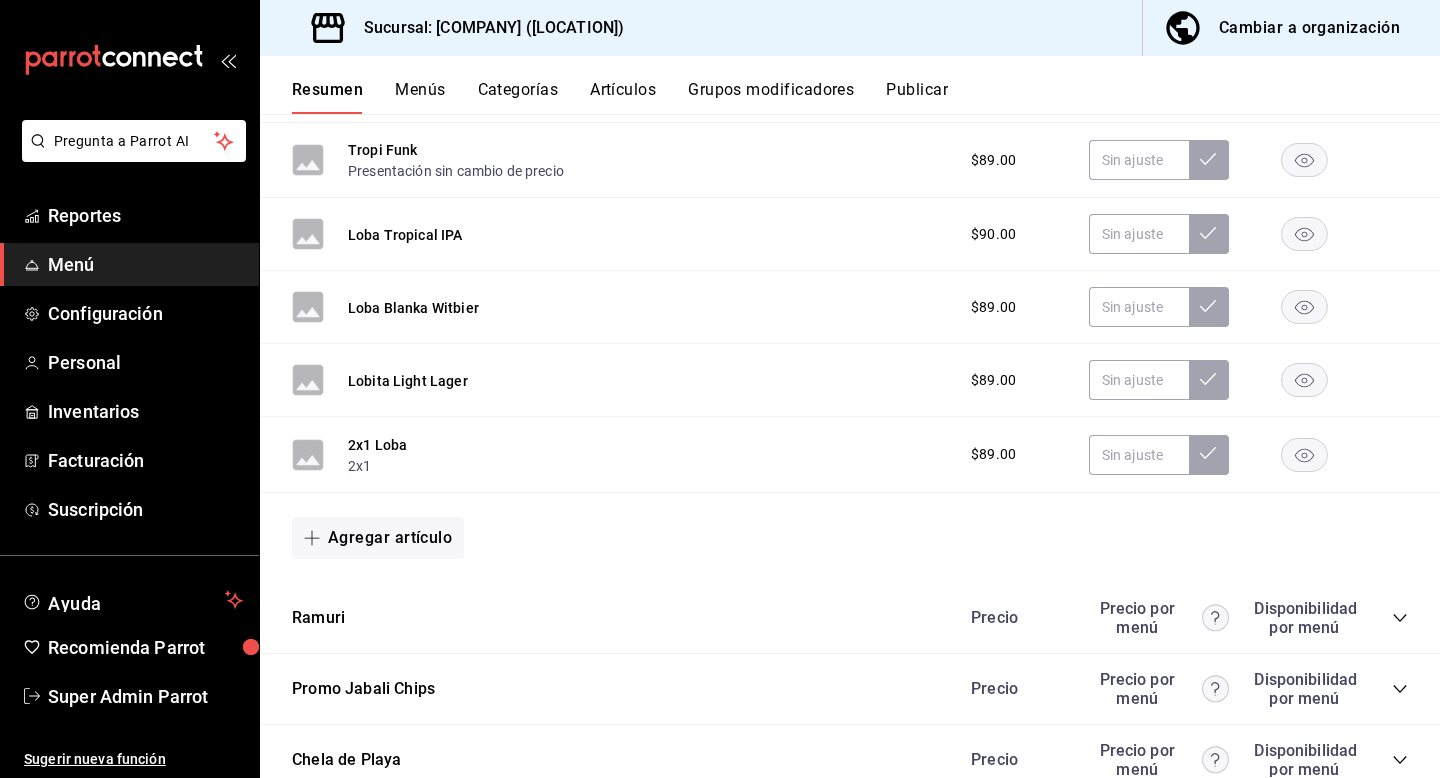 scroll, scrollTop: 934, scrollLeft: 0, axis: vertical 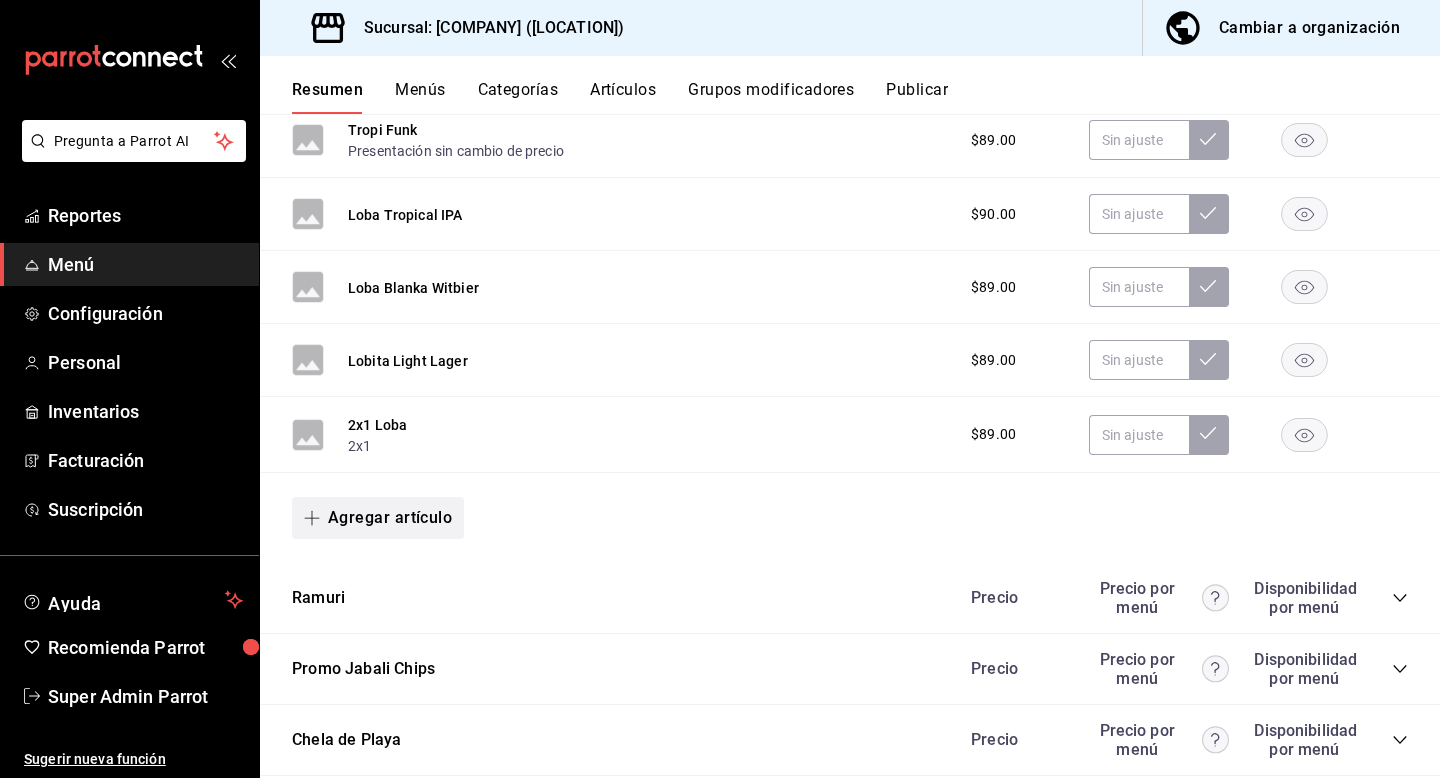 click on "Agregar artículo" at bounding box center [378, 518] 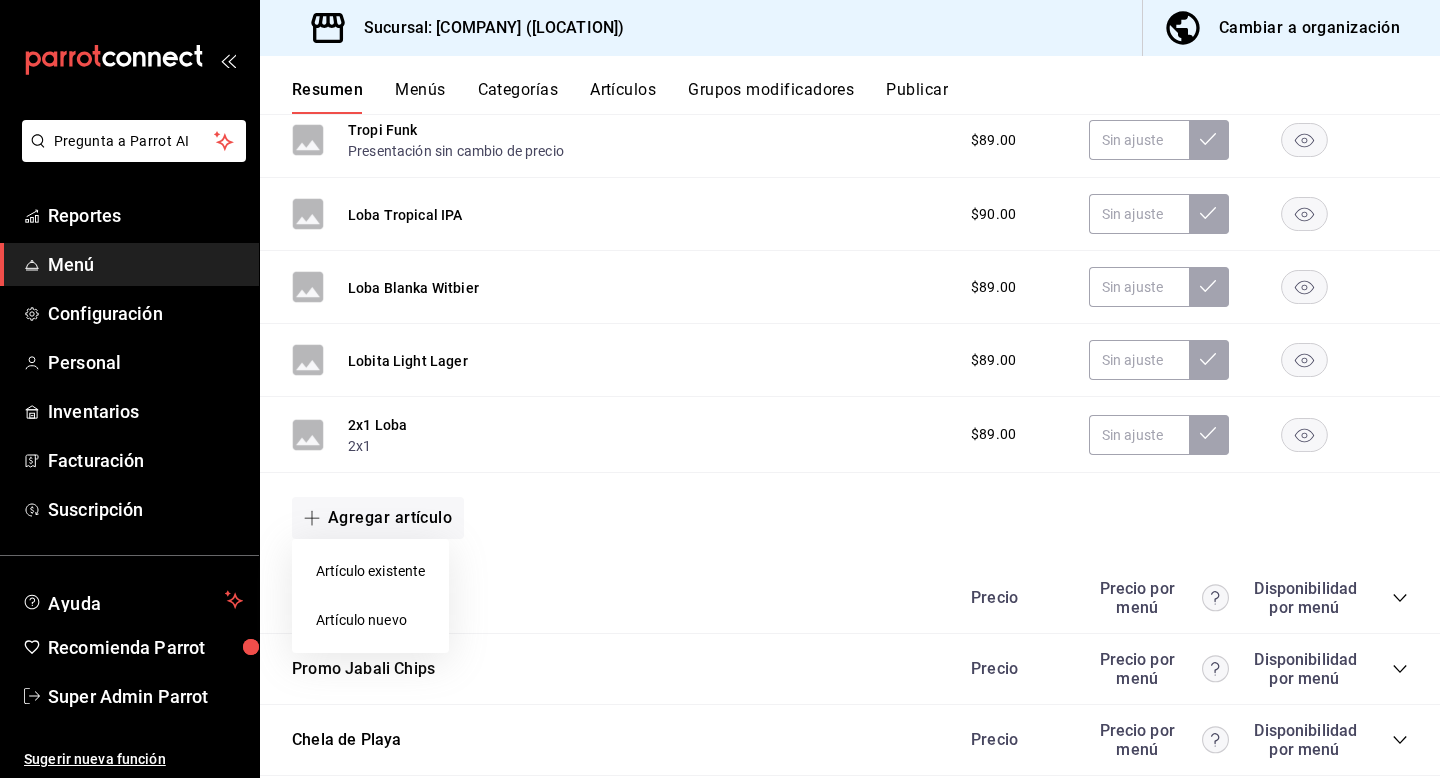 click on "Artículo nuevo" at bounding box center [370, 620] 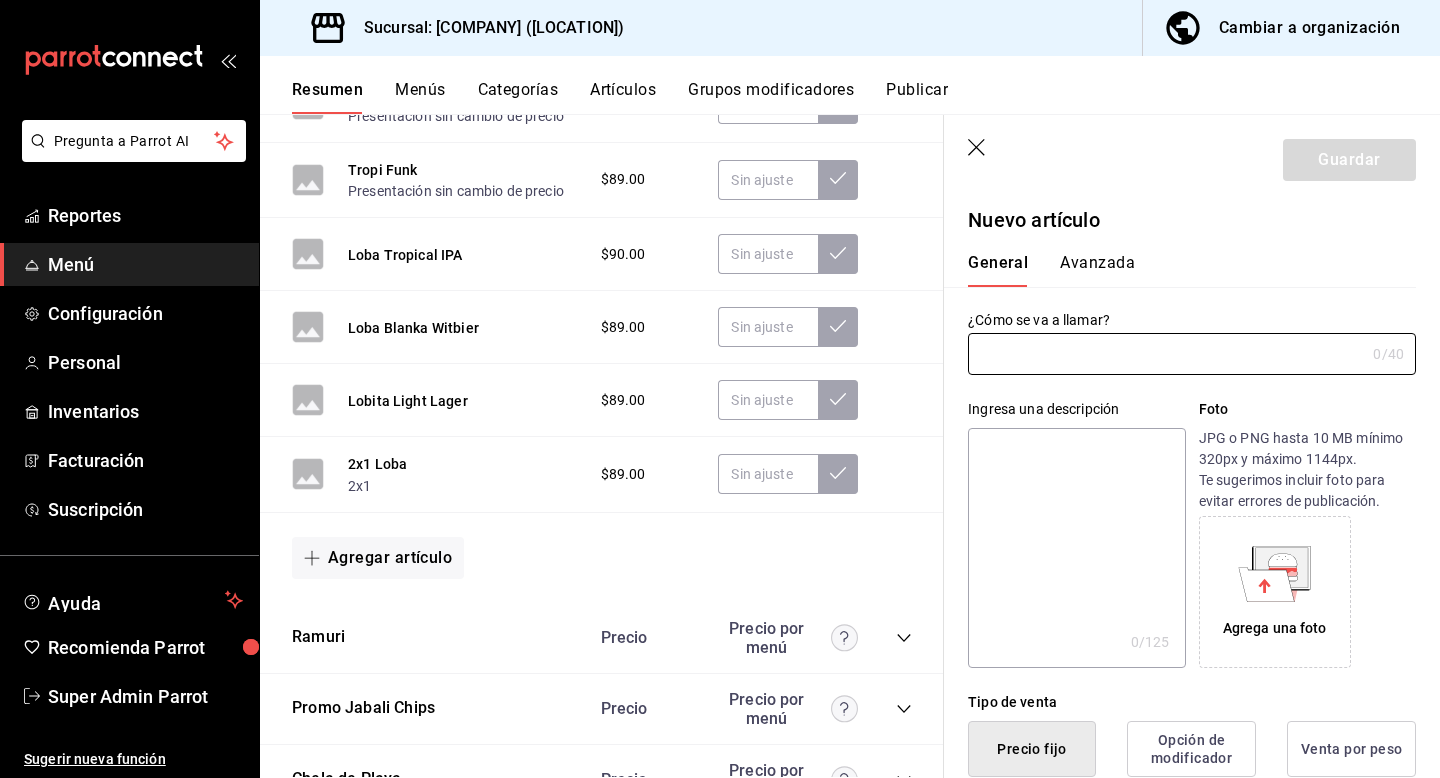 paste on "Loba tropical ipa day" 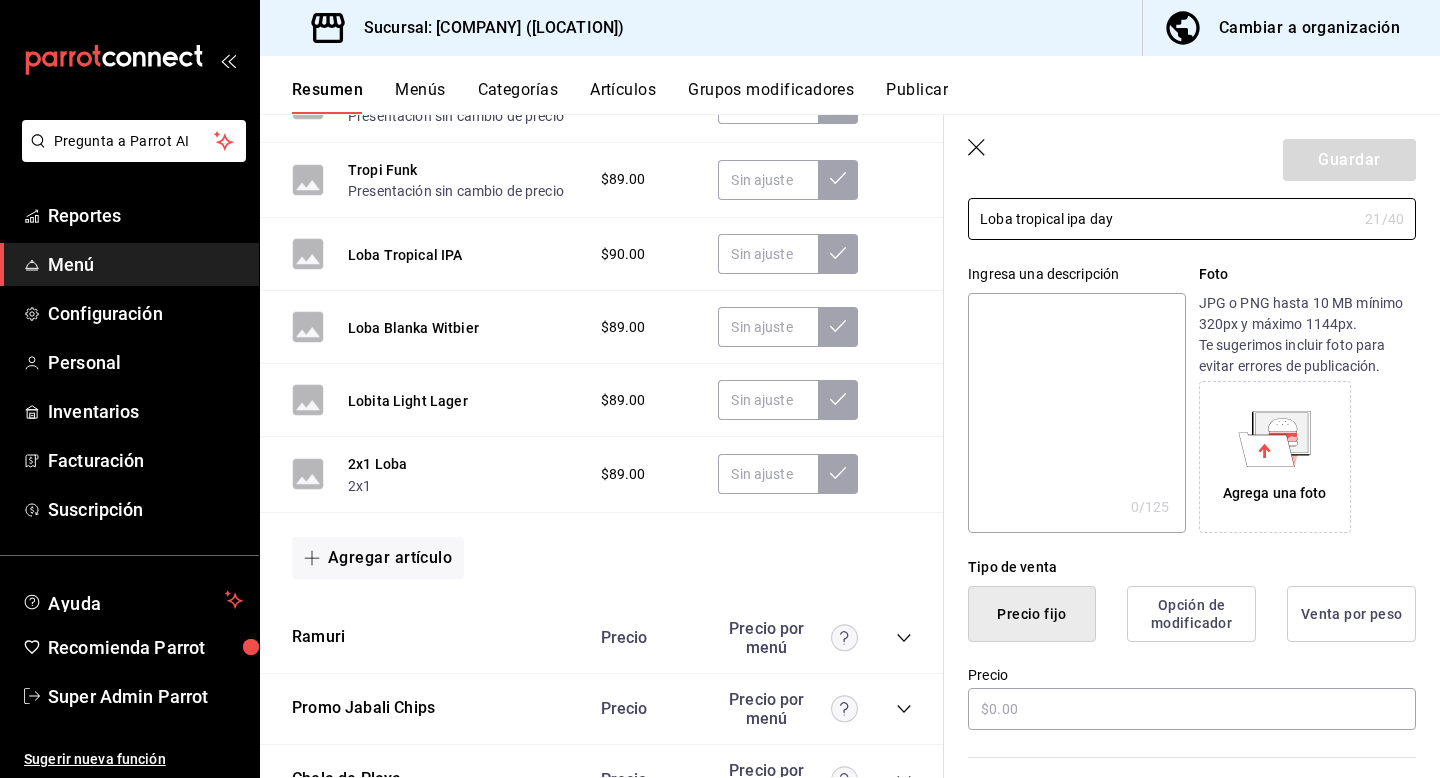 scroll, scrollTop: 344, scrollLeft: 0, axis: vertical 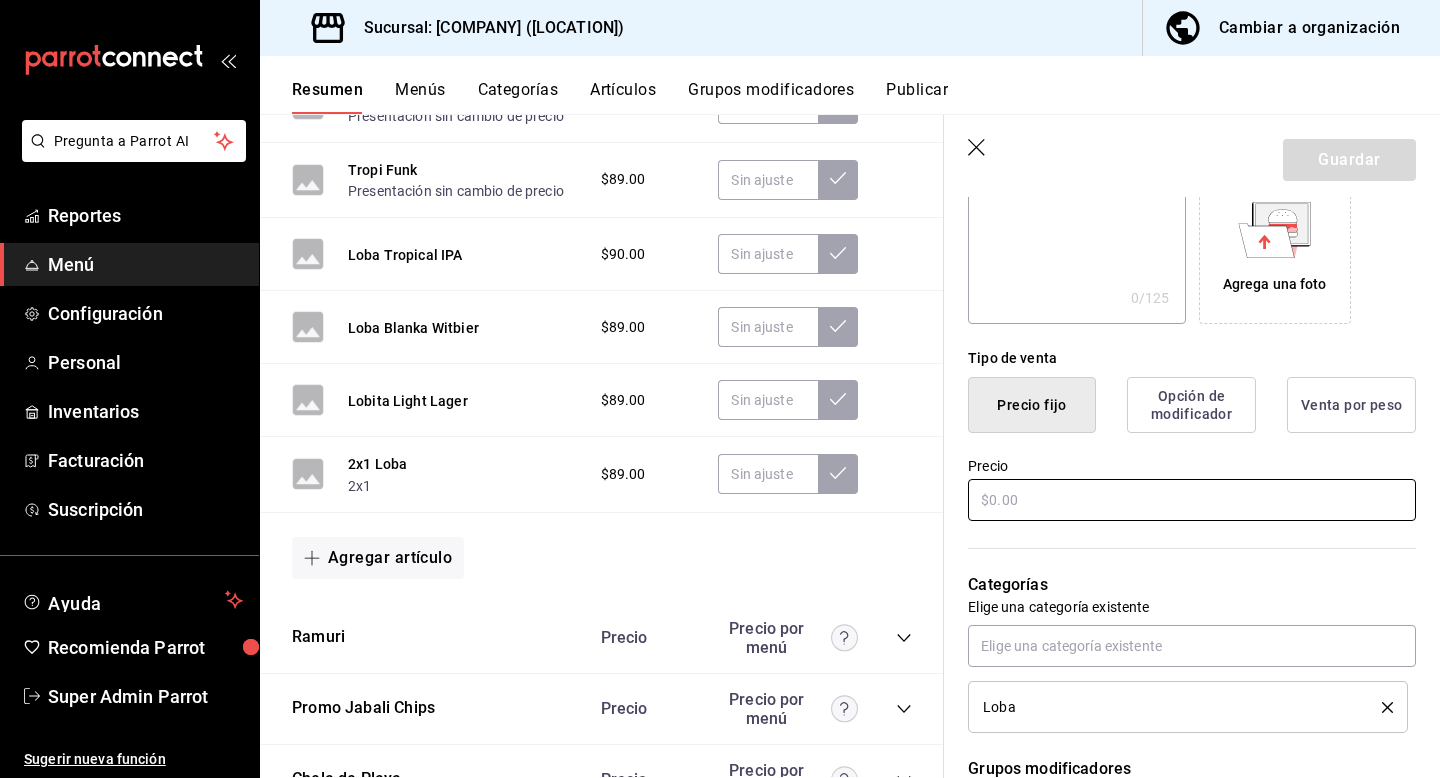 type on "Loba tropical ipa day" 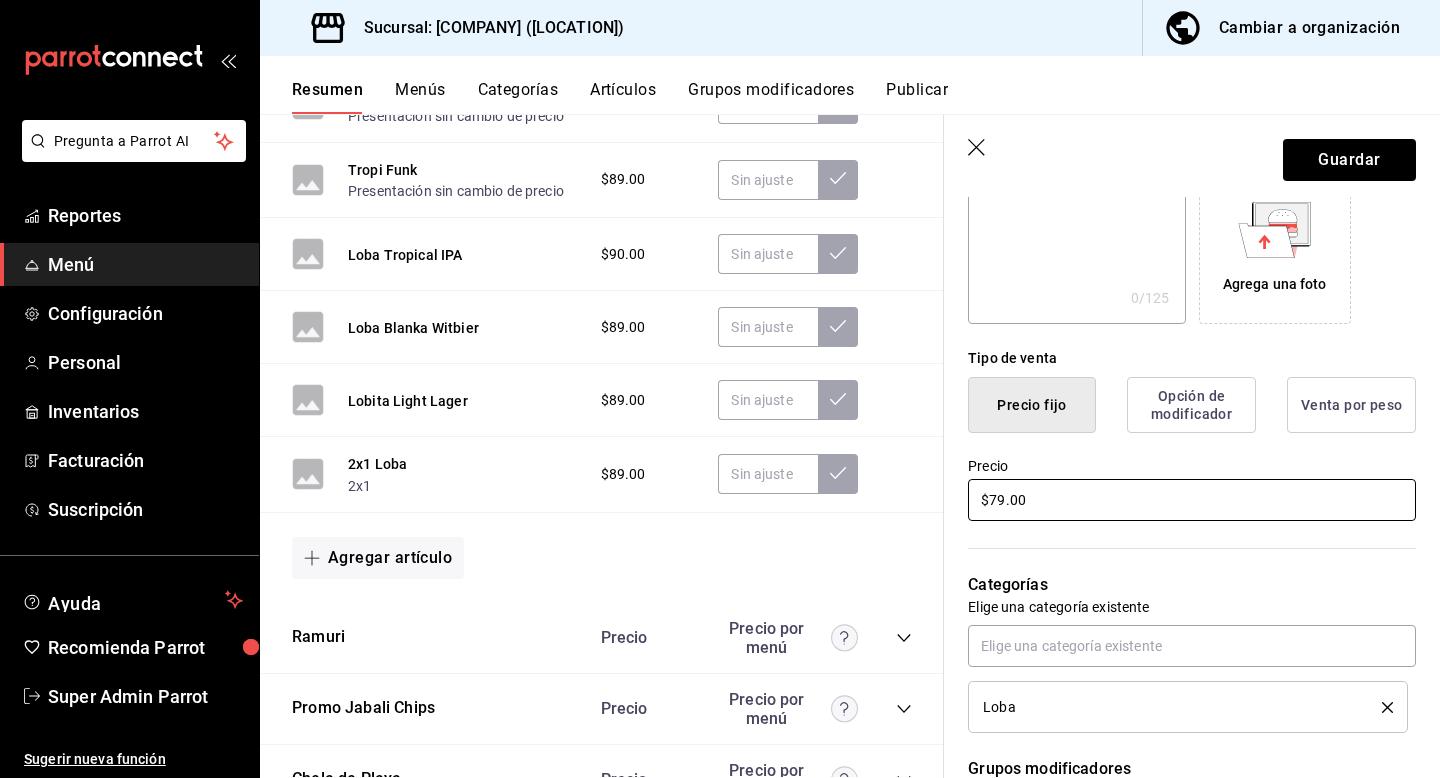 type on "$79.00" 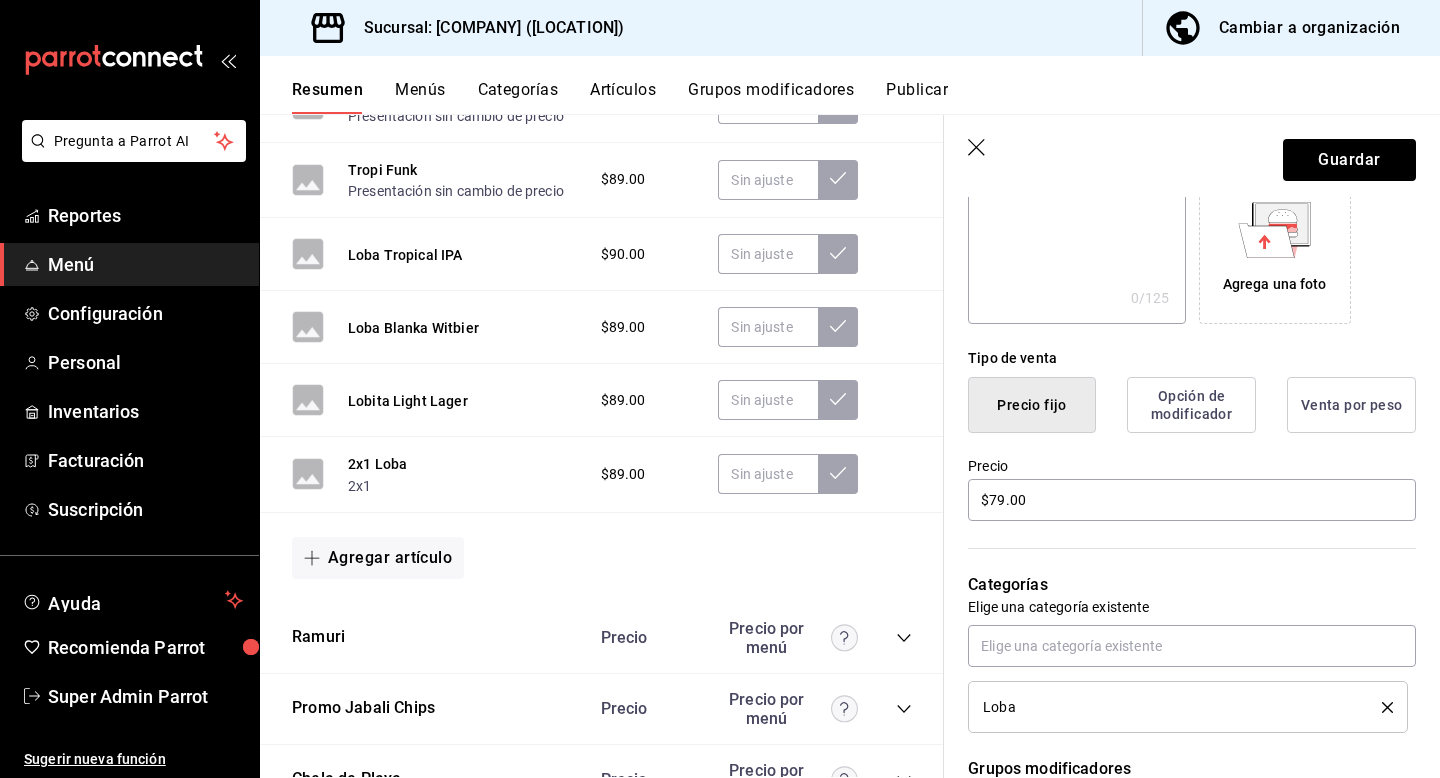 click on "Guardar" at bounding box center (1192, 156) 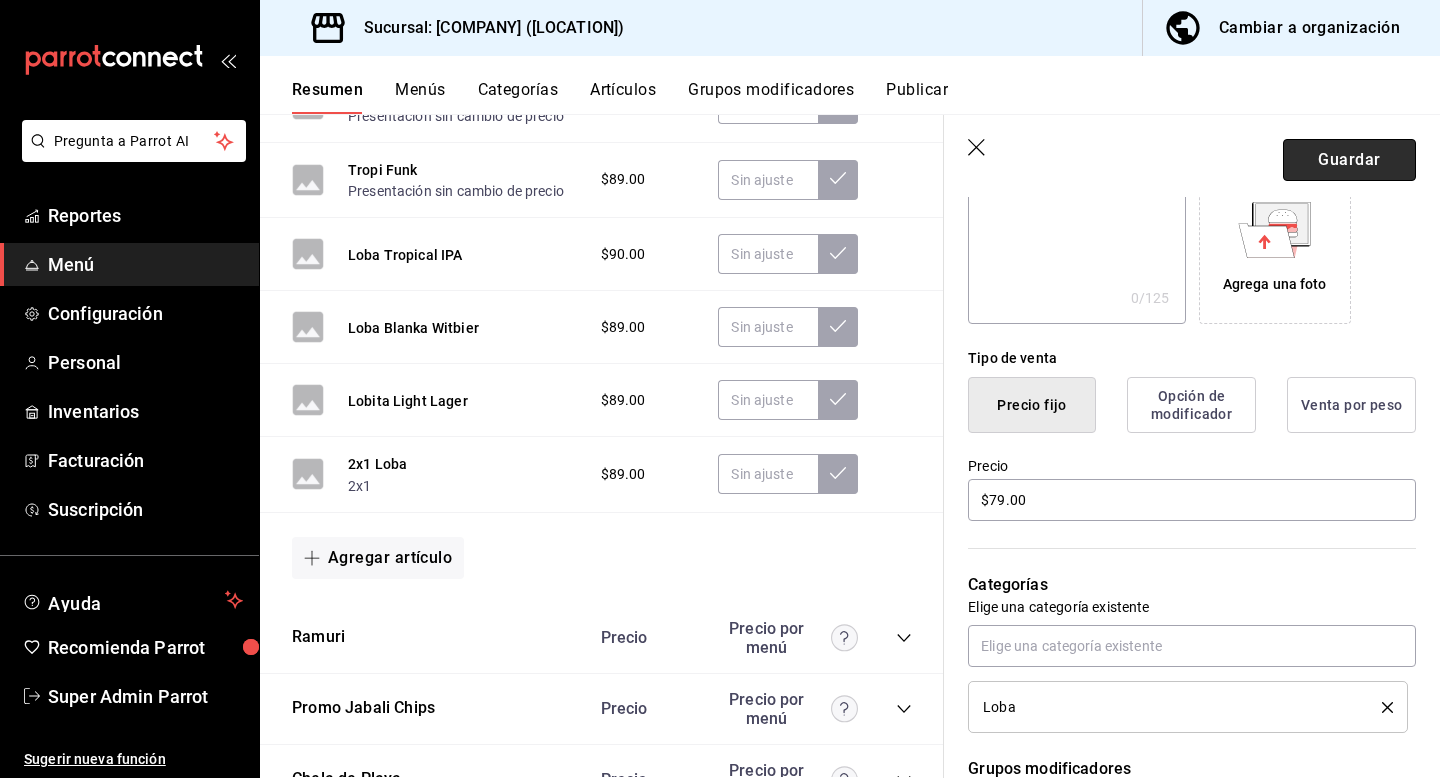 click on "Guardar" at bounding box center (1349, 160) 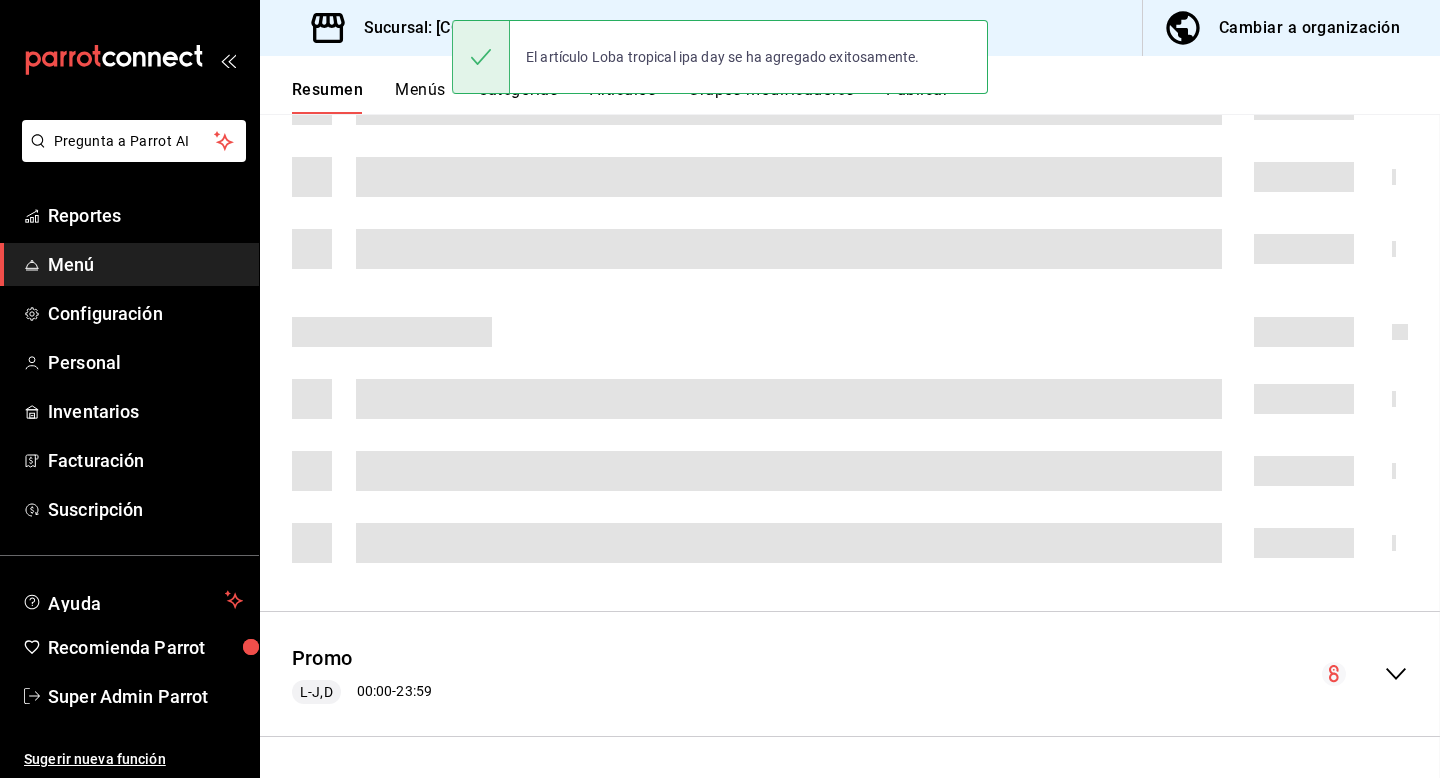 scroll, scrollTop: 620, scrollLeft: 0, axis: vertical 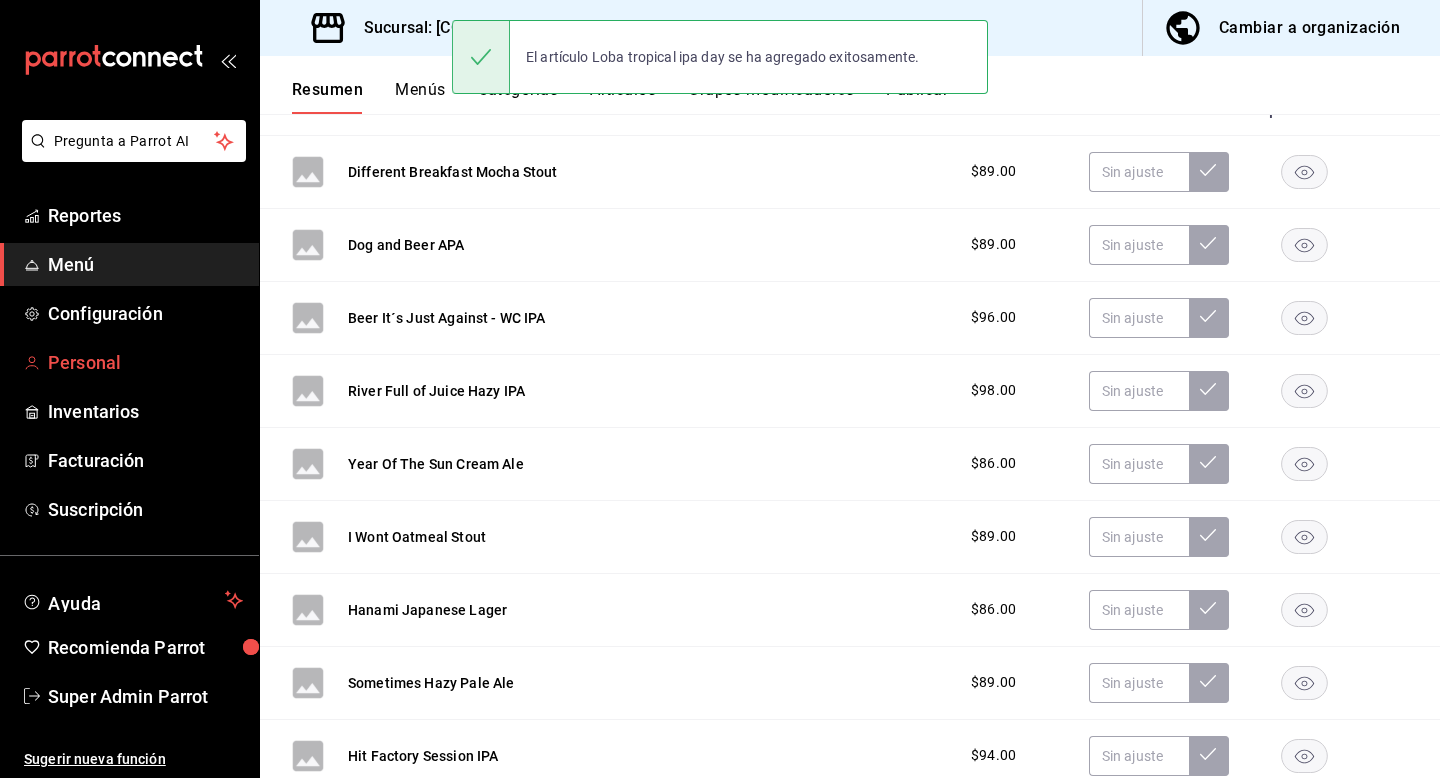 click on "Personal" at bounding box center (145, 362) 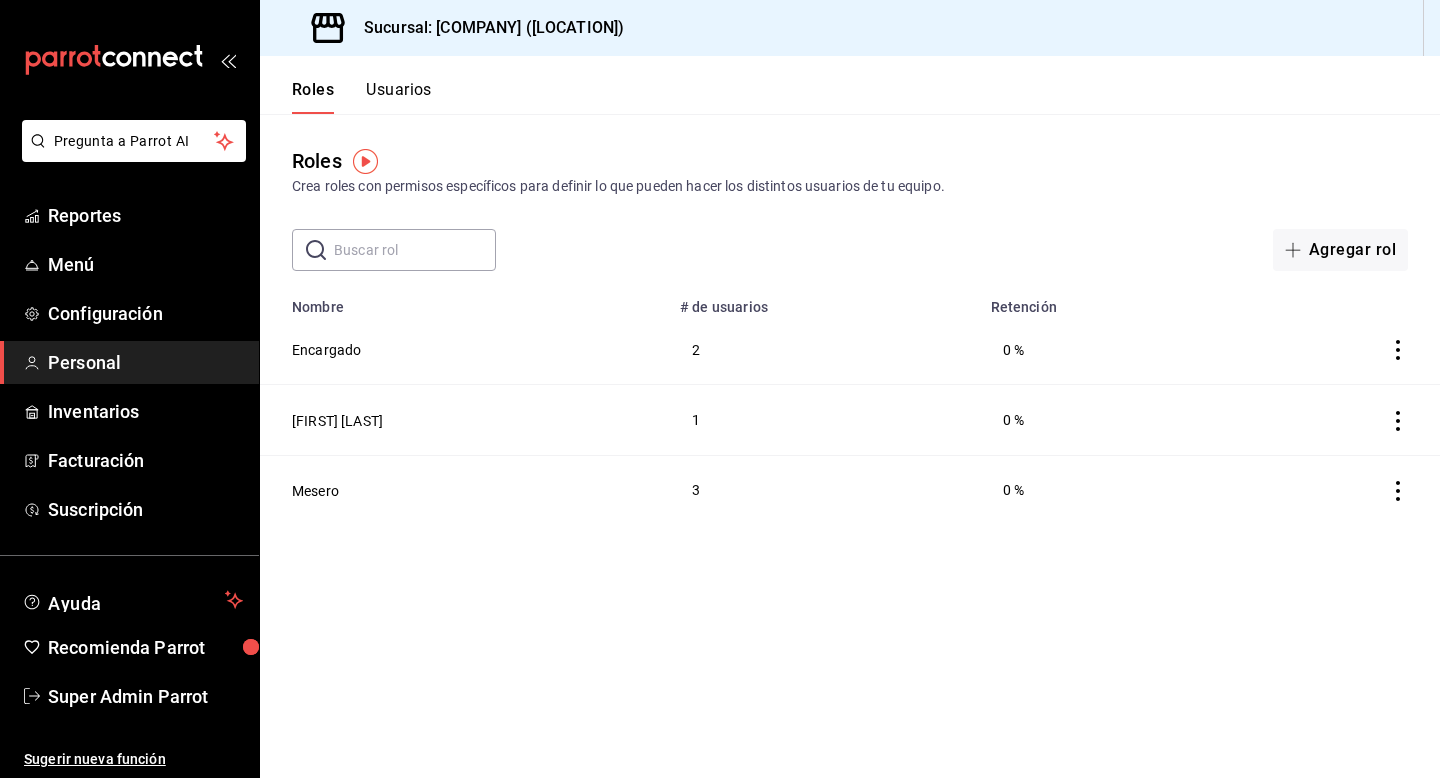 click on "Usuarios" at bounding box center (399, 97) 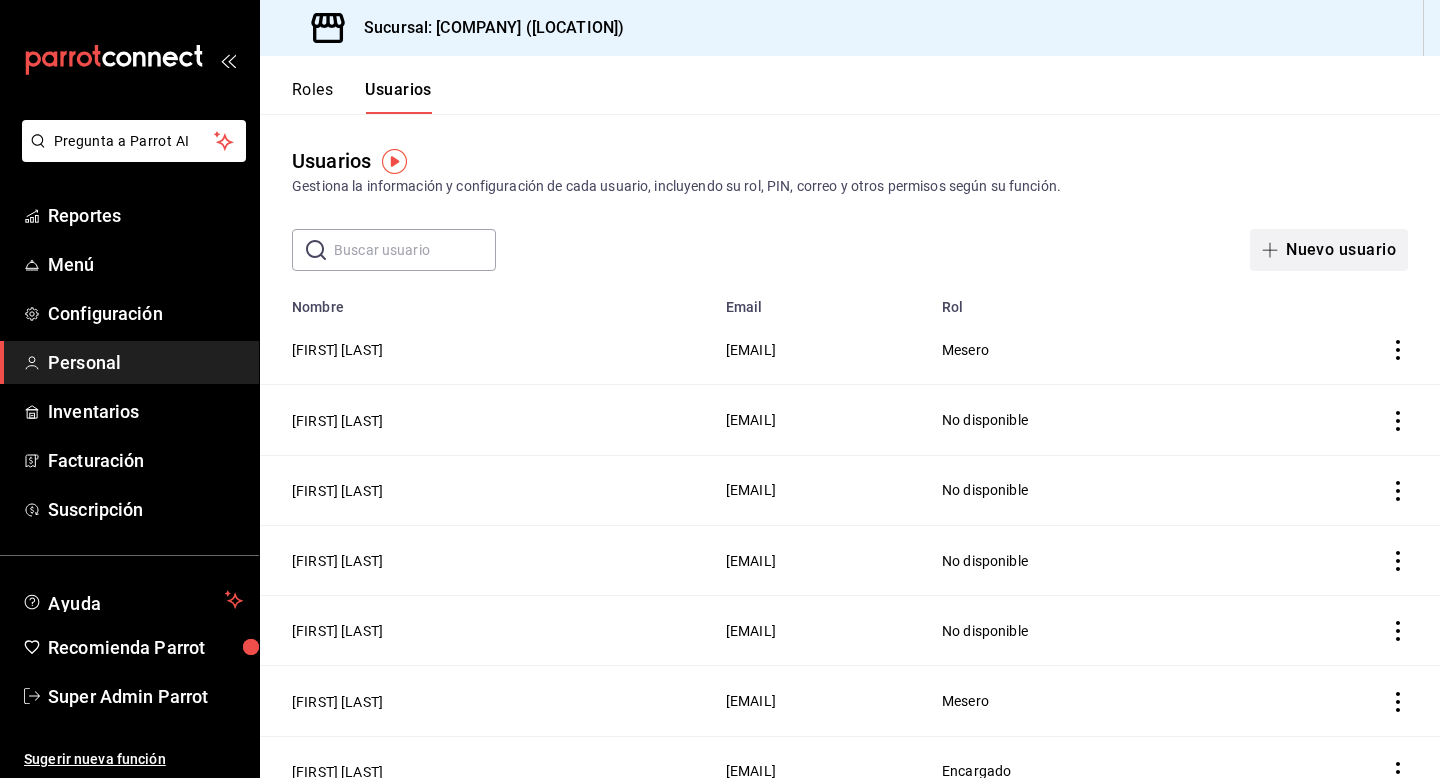 click on "Nuevo usuario" at bounding box center (1329, 250) 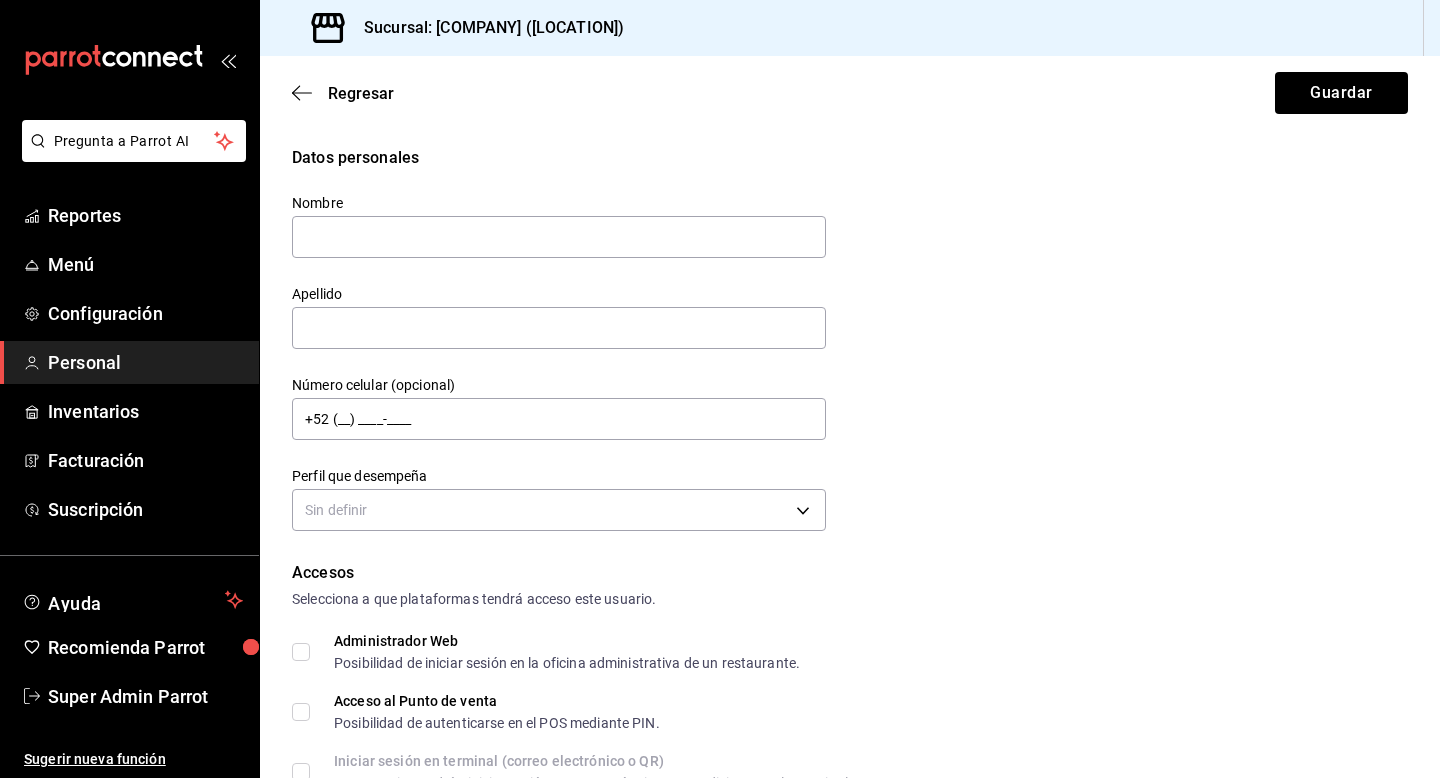 type on "g" 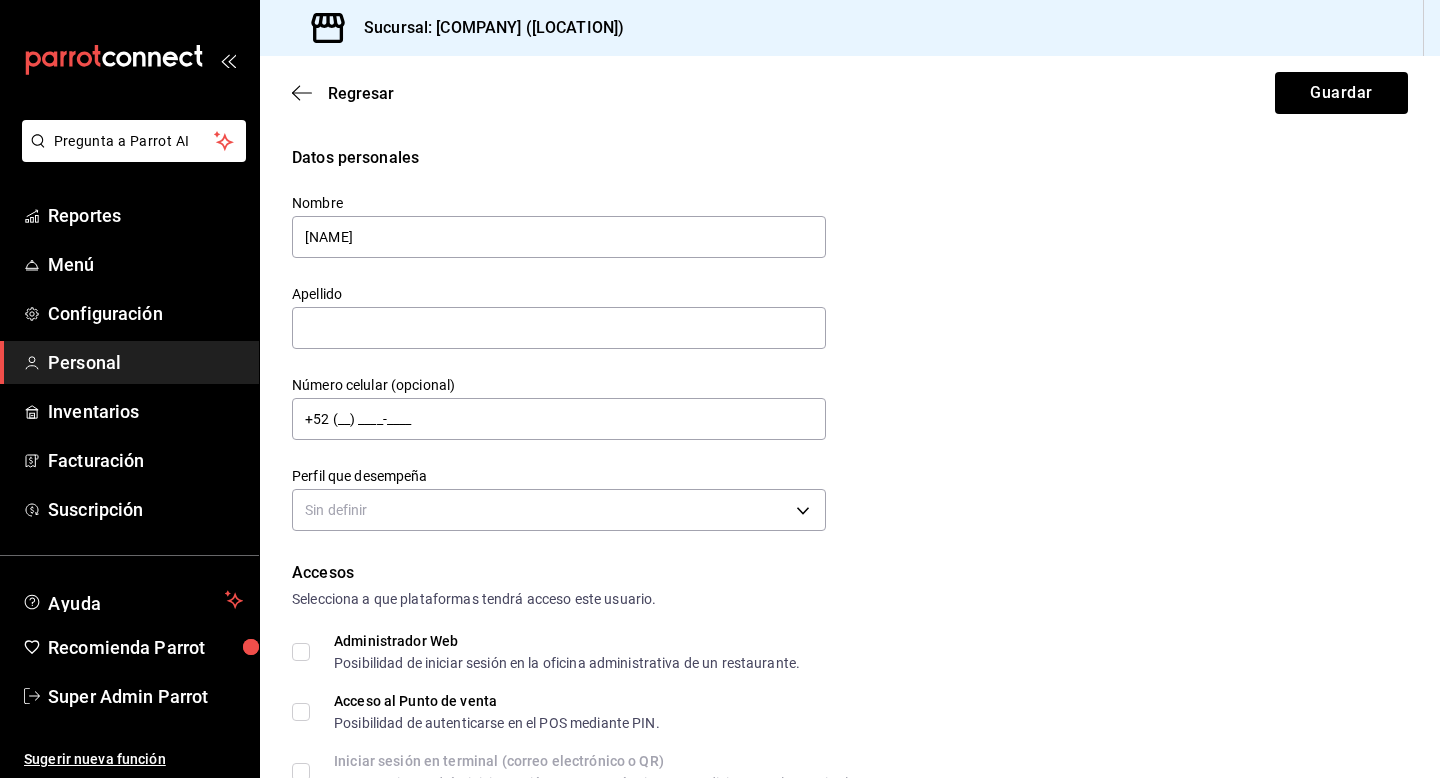 type on "Ignacio" 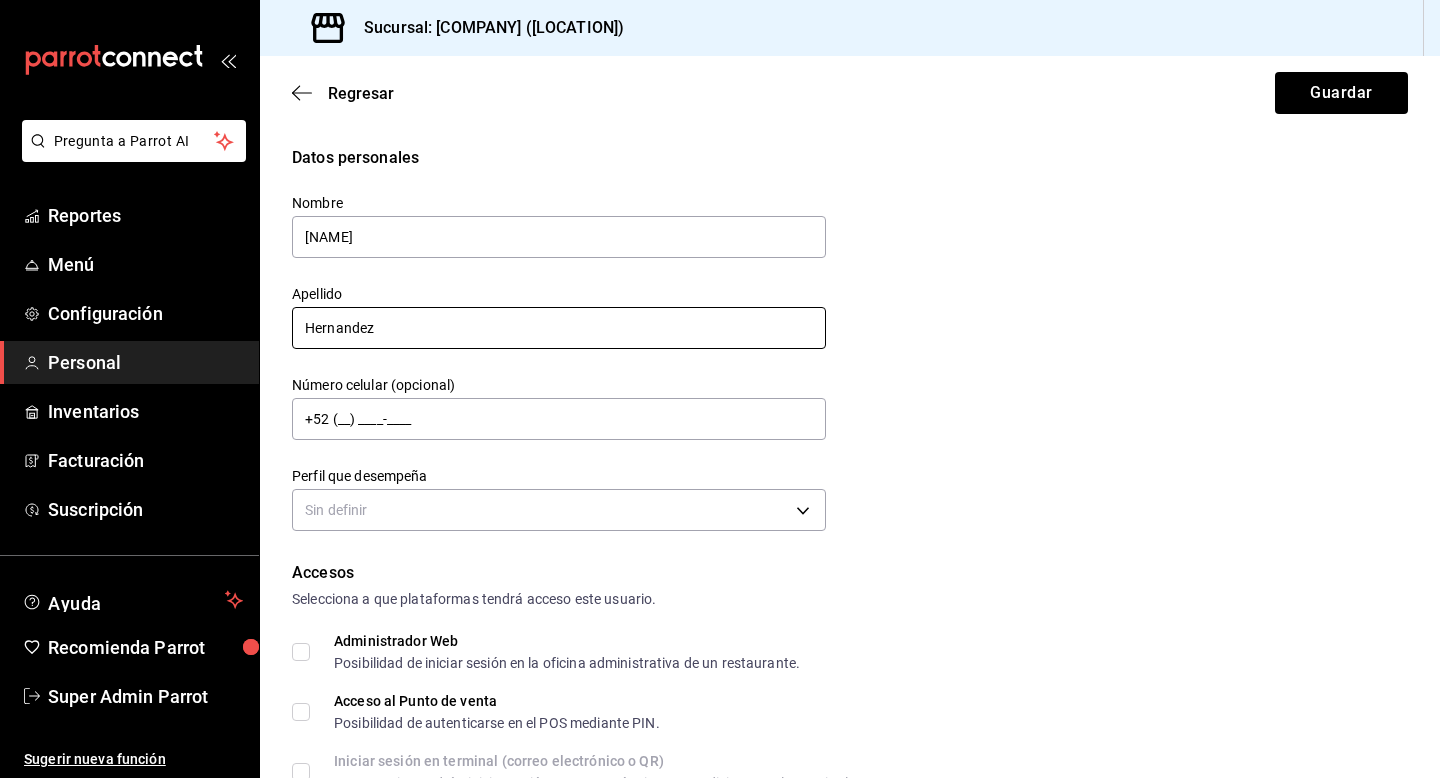 type on "Hernandez" 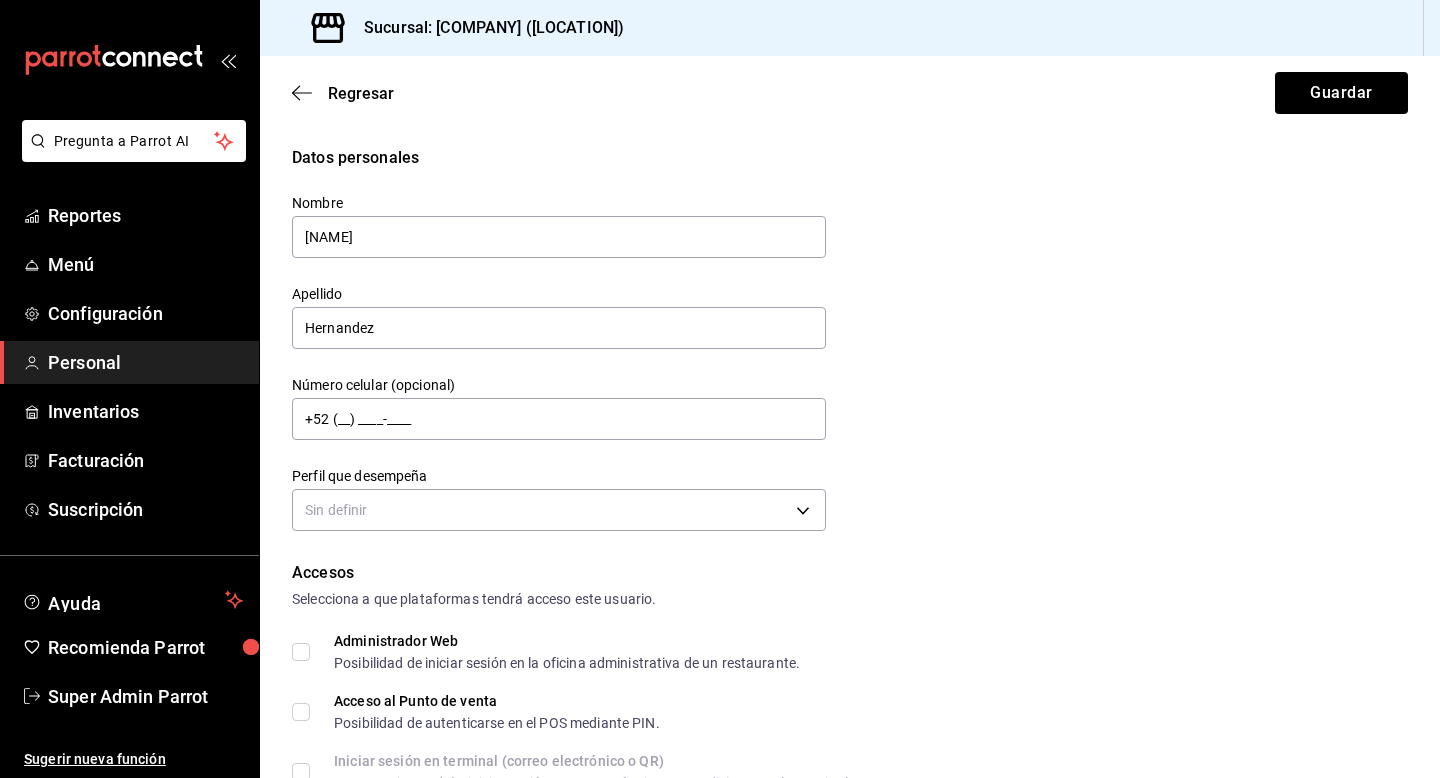 click on "Sin definir" at bounding box center [559, 507] 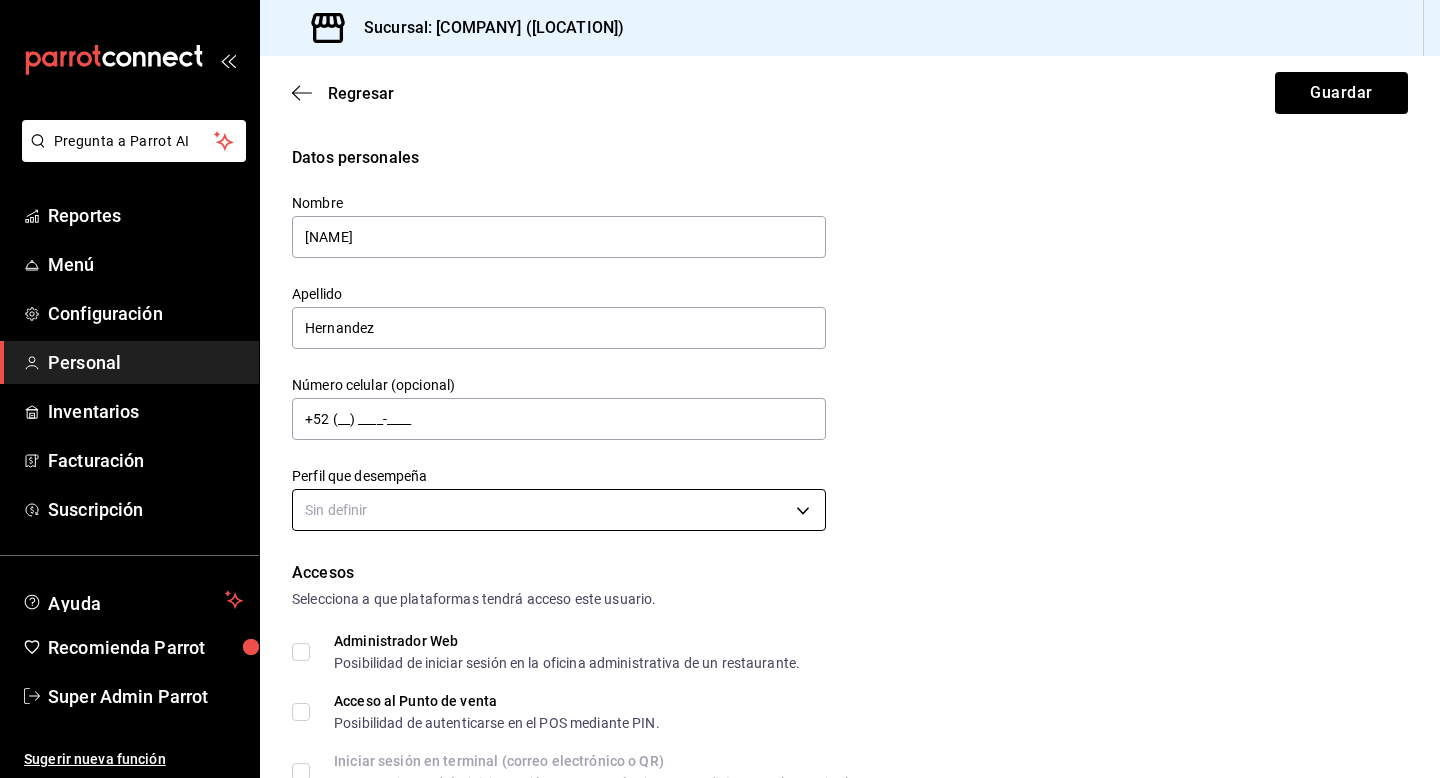 click on "Pregunta a Parrot AI Reportes   Menú   Configuración   Personal   Inventarios   Facturación   Suscripción   Ayuda Recomienda Parrot   Super Admin Parrot   Sugerir nueva función   Sucursal: Bazar Cervecero (PDC) Regresar Guardar Datos personales Nombre Ignacio Apellido Hernandez Número celular (opcional) +52 (__) ____-____ Perfil que desempeña Sin definir Accesos Selecciona a que plataformas tendrá acceso este usuario. Administrador Web Posibilidad de iniciar sesión en la oficina administrativa de un restaurante.  Acceso al Punto de venta Posibilidad de autenticarse en el POS mediante PIN.  Iniciar sesión en terminal (correo electrónico o QR) Los usuarios podrán iniciar sesión y aceptar términos y condiciones en la terminal. Acceso uso de terminal Los usuarios podrán acceder y utilizar la terminal para visualizar y procesar pagos de sus órdenes. Correo electrónico Se volverá obligatorio al tener ciertos accesos activados. Contraseña Contraseña Repetir contraseña Repetir contraseña PIN ​" at bounding box center [720, 389] 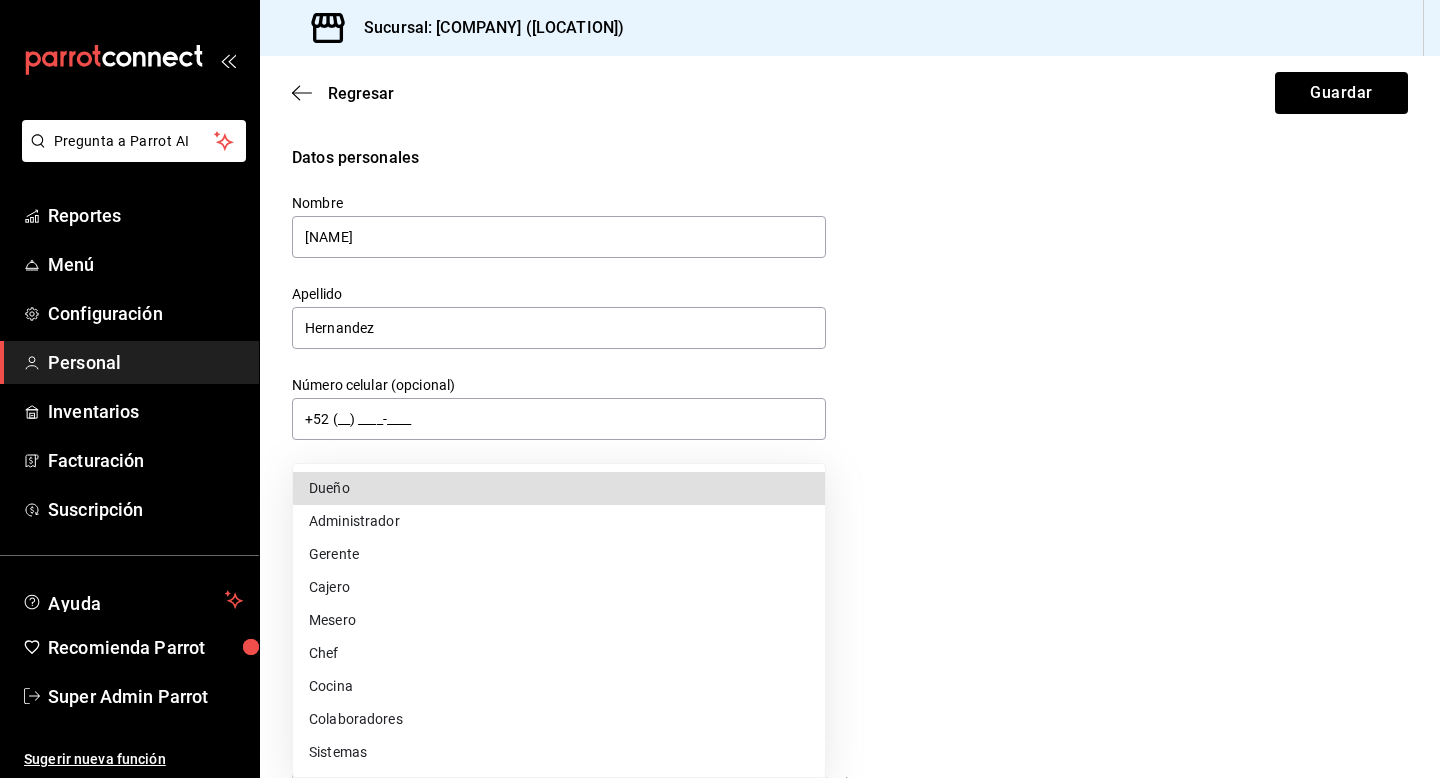 click on "Mesero" at bounding box center [559, 620] 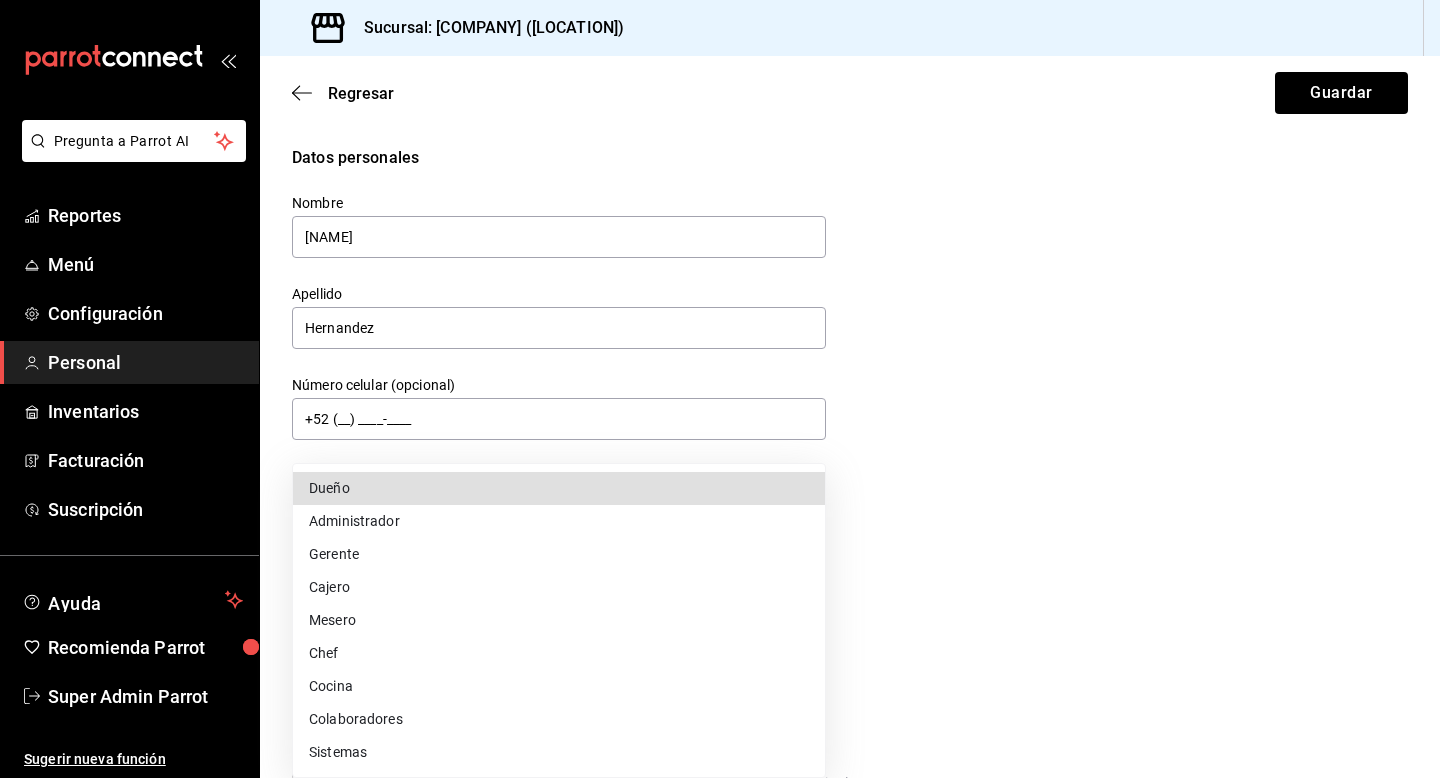 type on "WAITER" 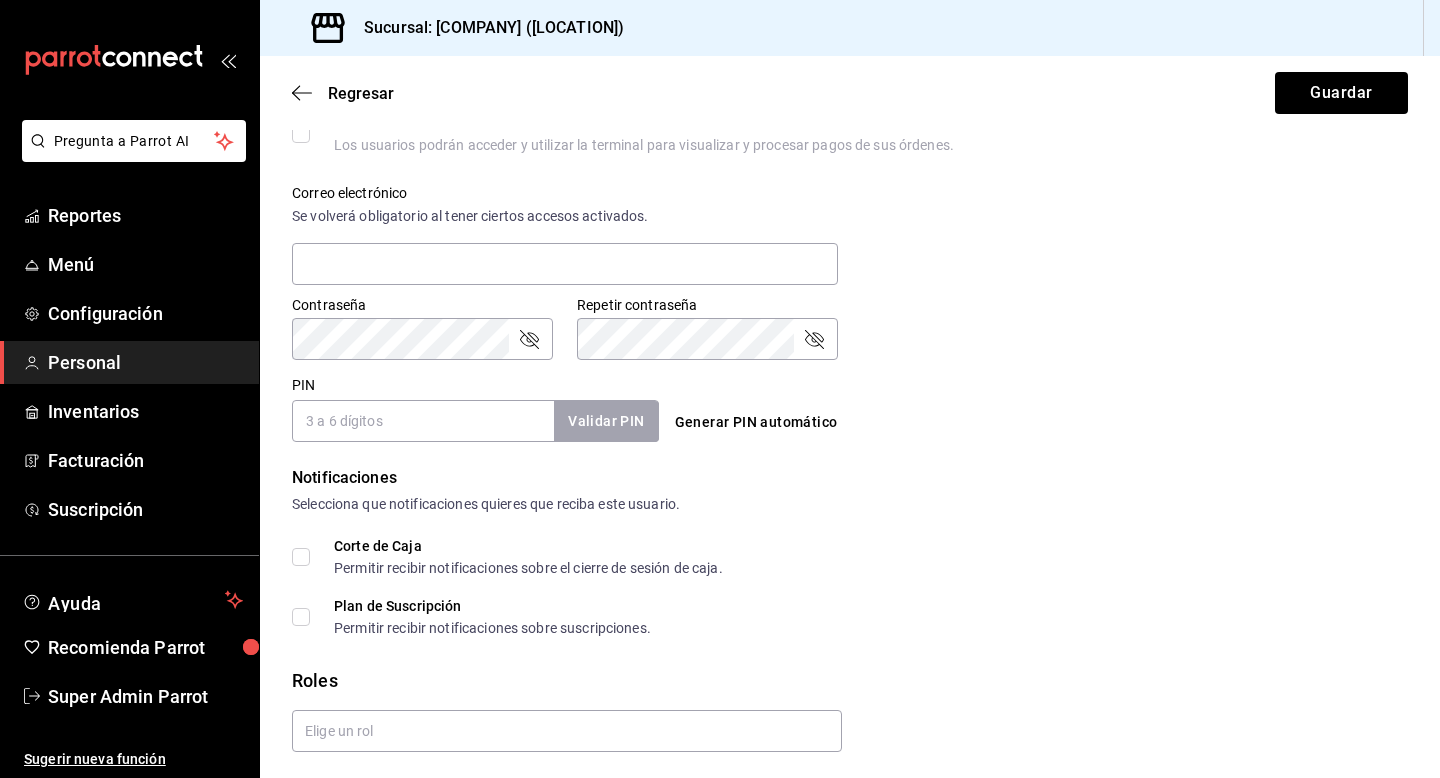 scroll, scrollTop: 753, scrollLeft: 0, axis: vertical 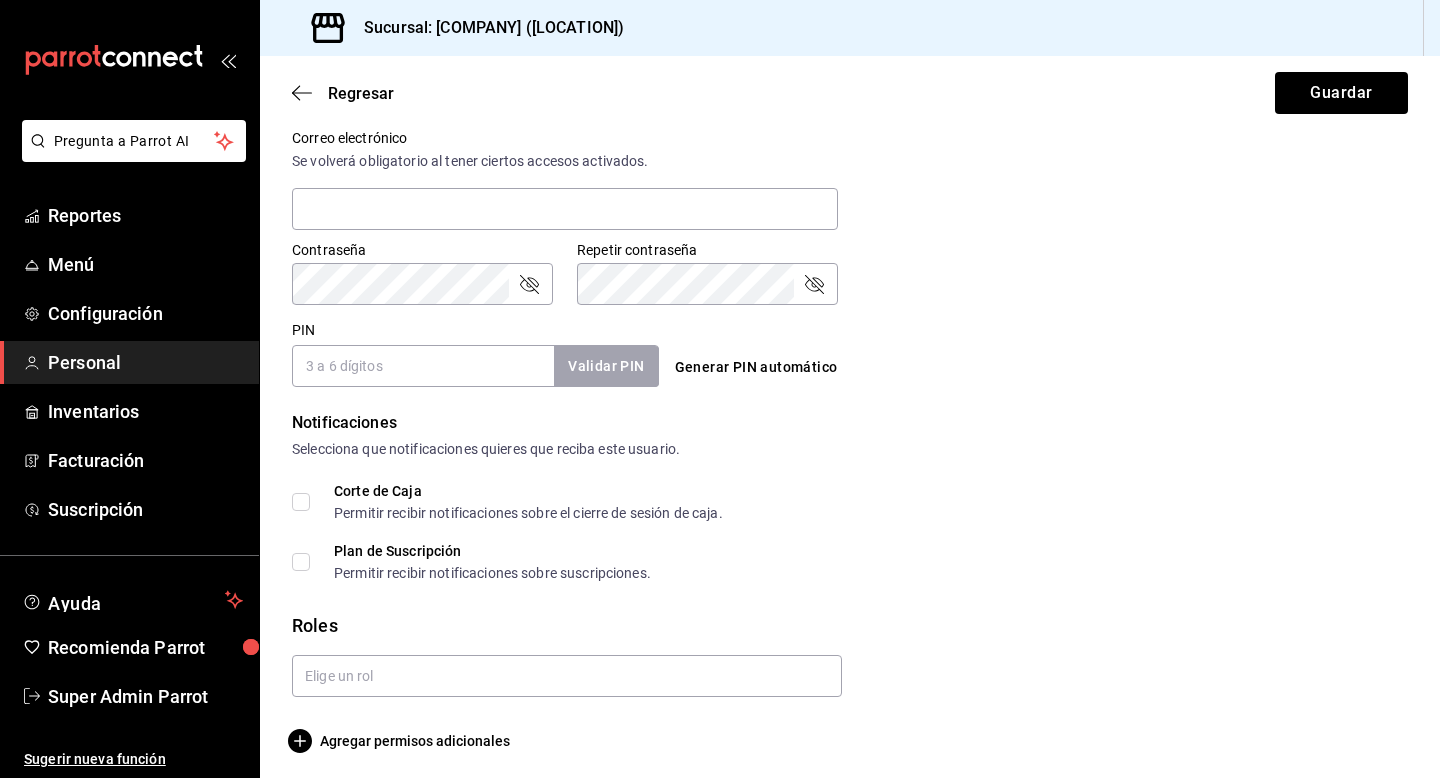 click on "PIN" at bounding box center (423, 366) 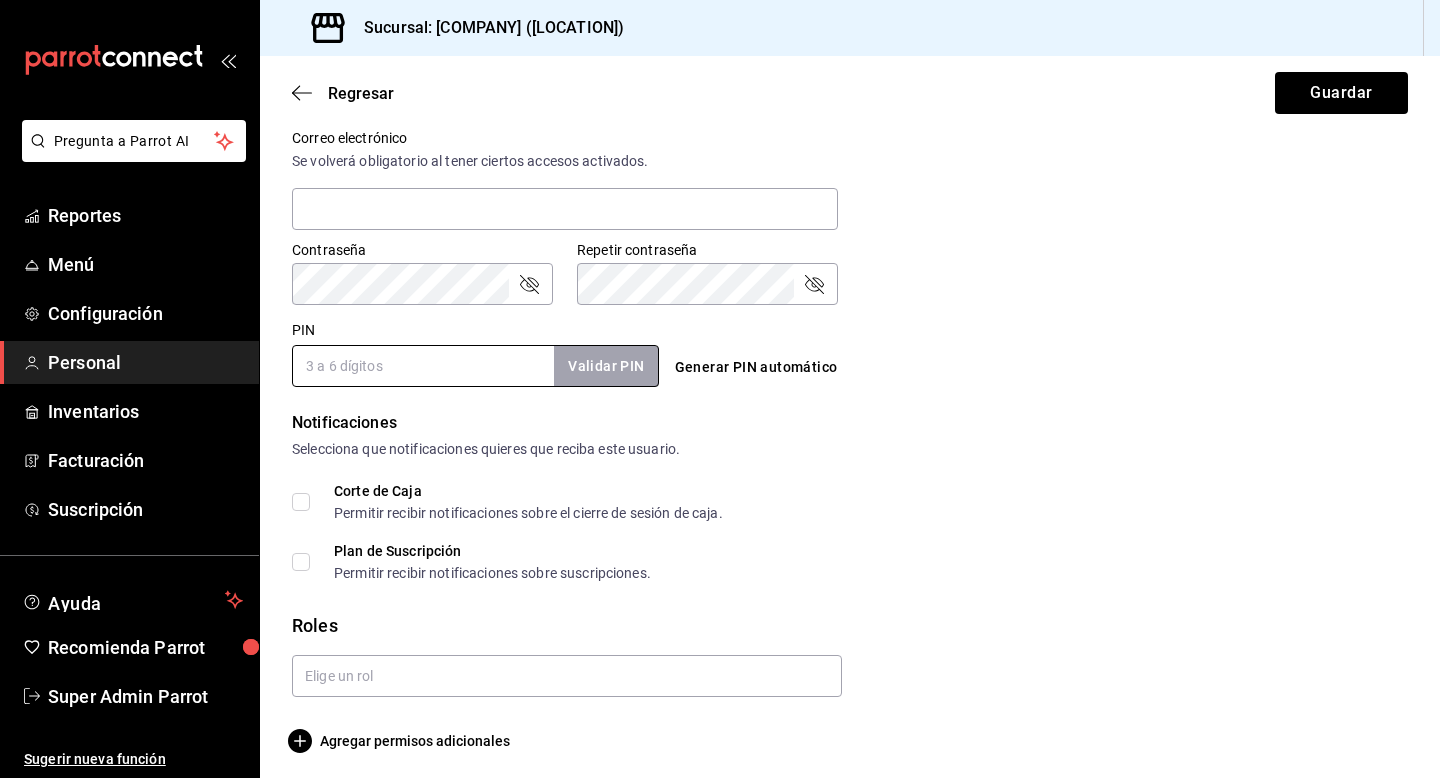paste on "1524" 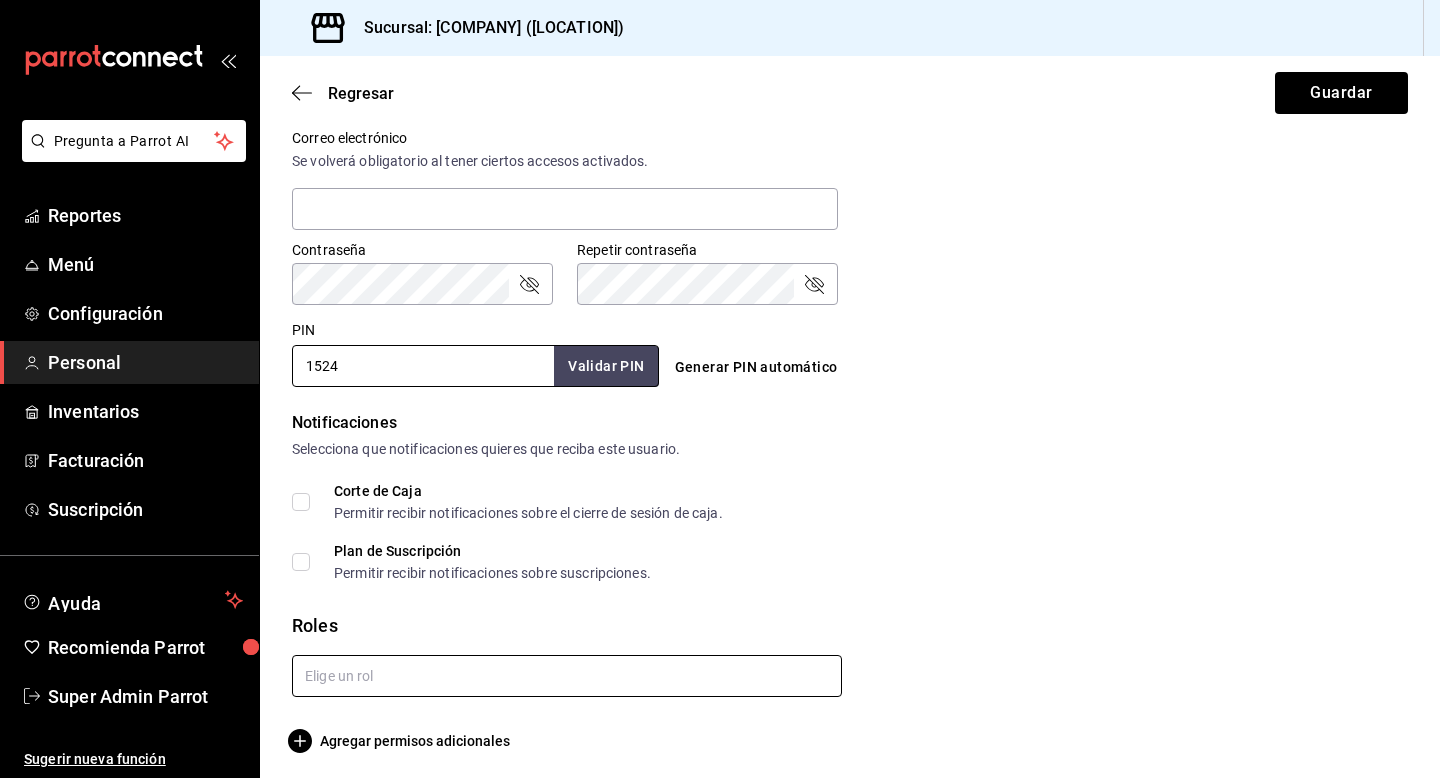 type on "1524" 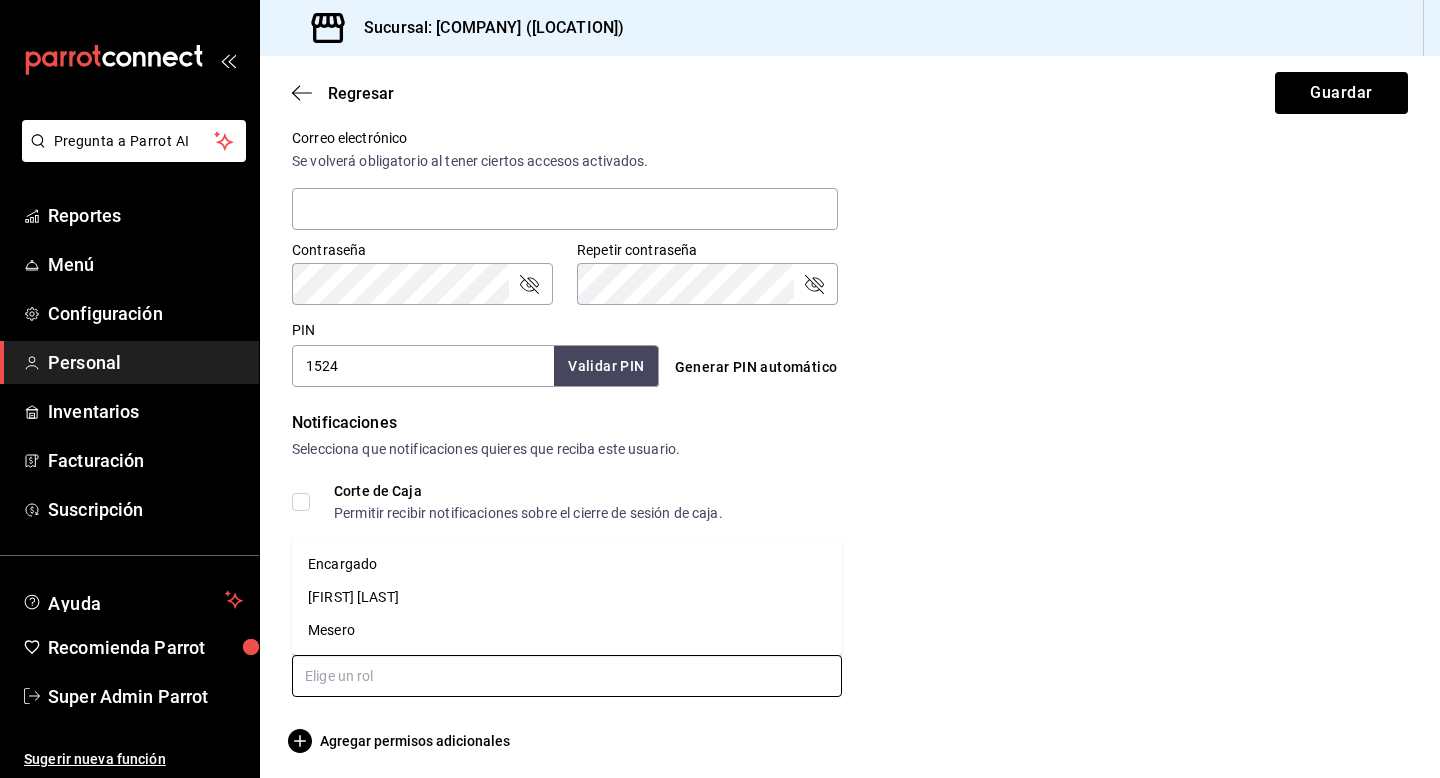 click on "Mesero" at bounding box center [567, 630] 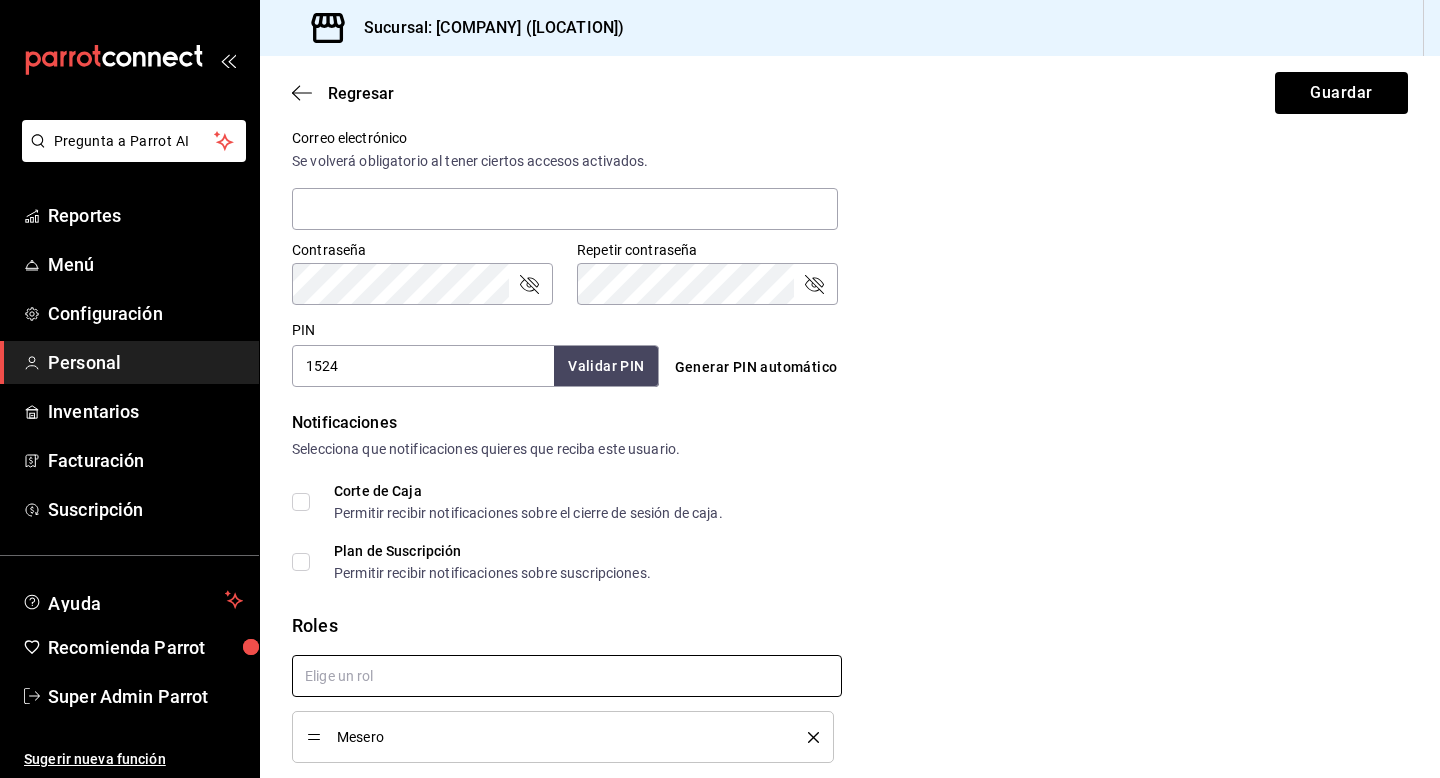 checkbox on "true" 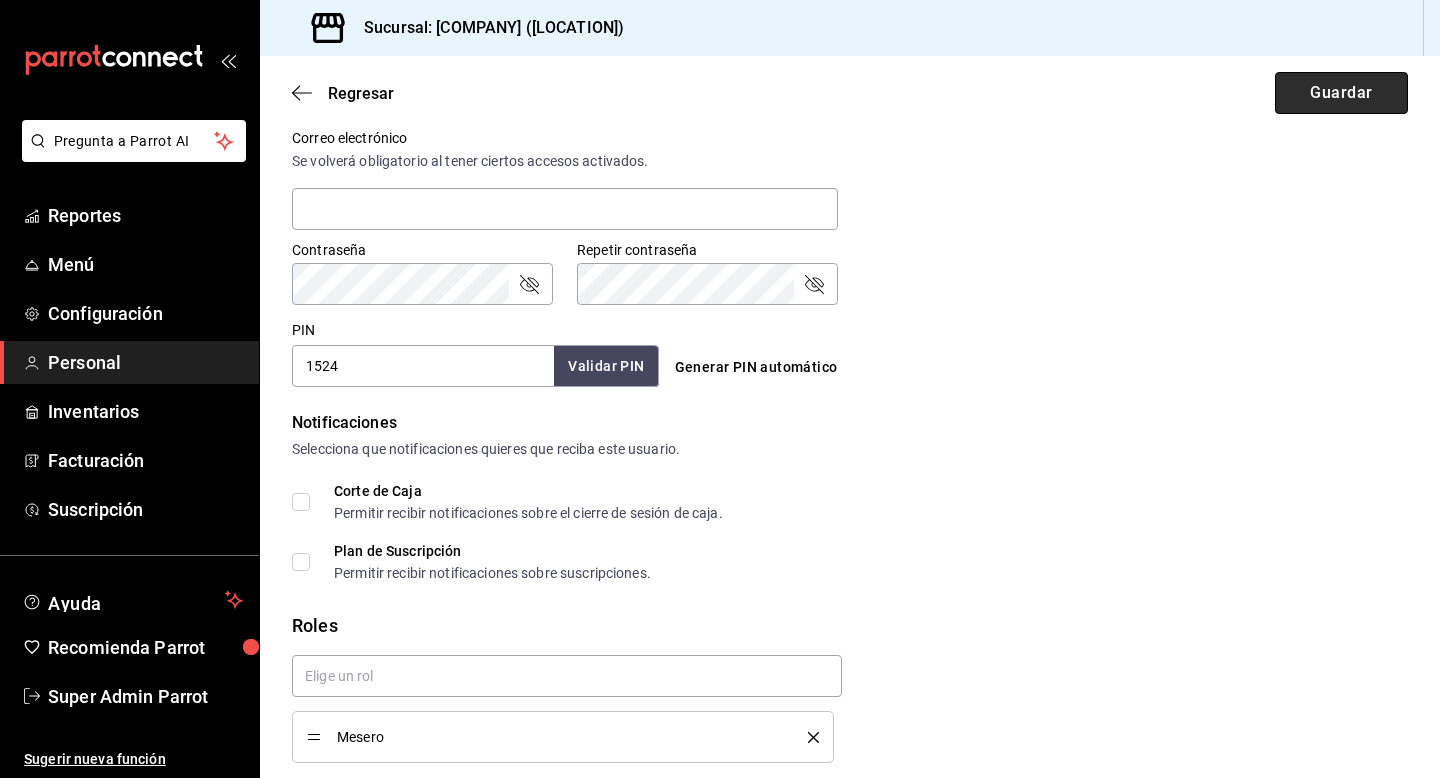 click on "Guardar" at bounding box center [1341, 93] 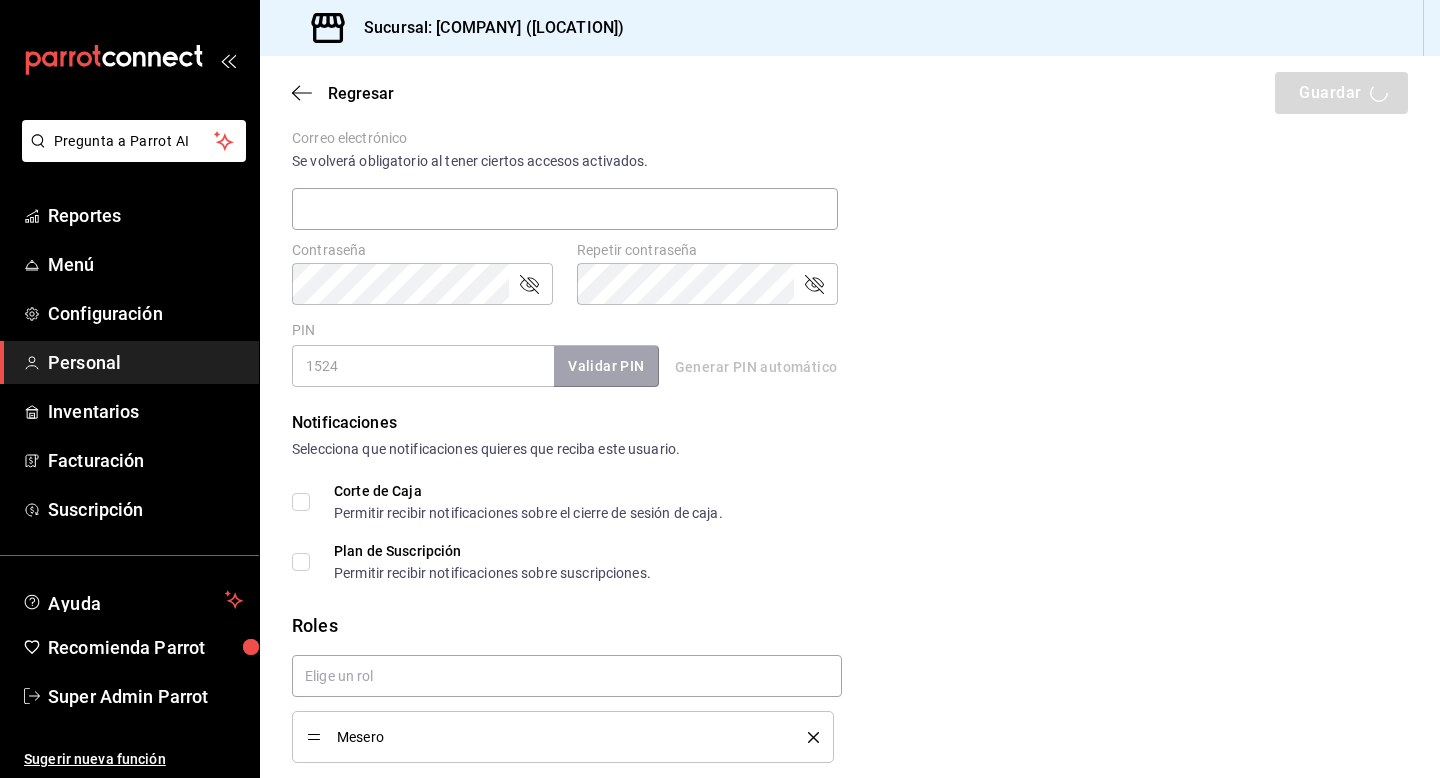scroll, scrollTop: 304, scrollLeft: 0, axis: vertical 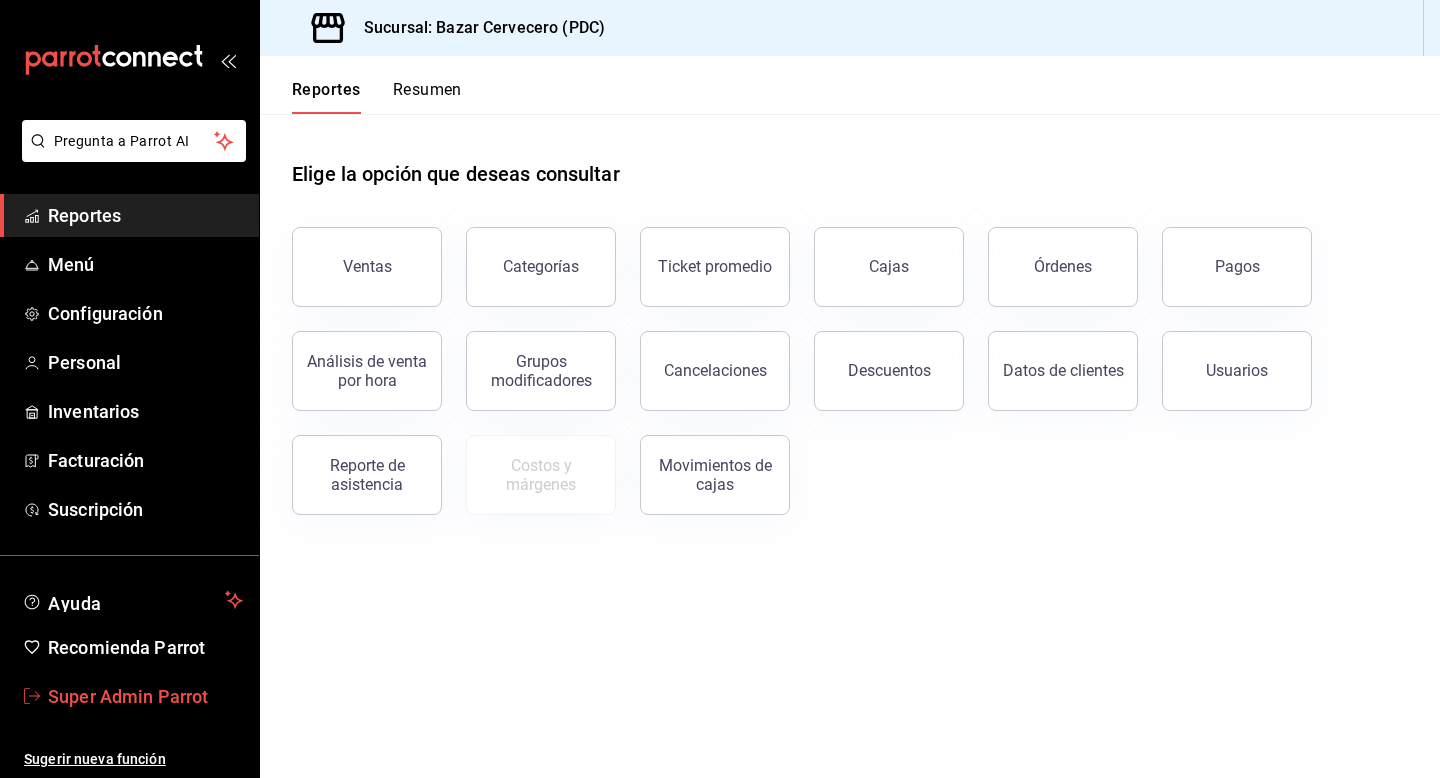 click on "Super Admin Parrot" at bounding box center (145, 696) 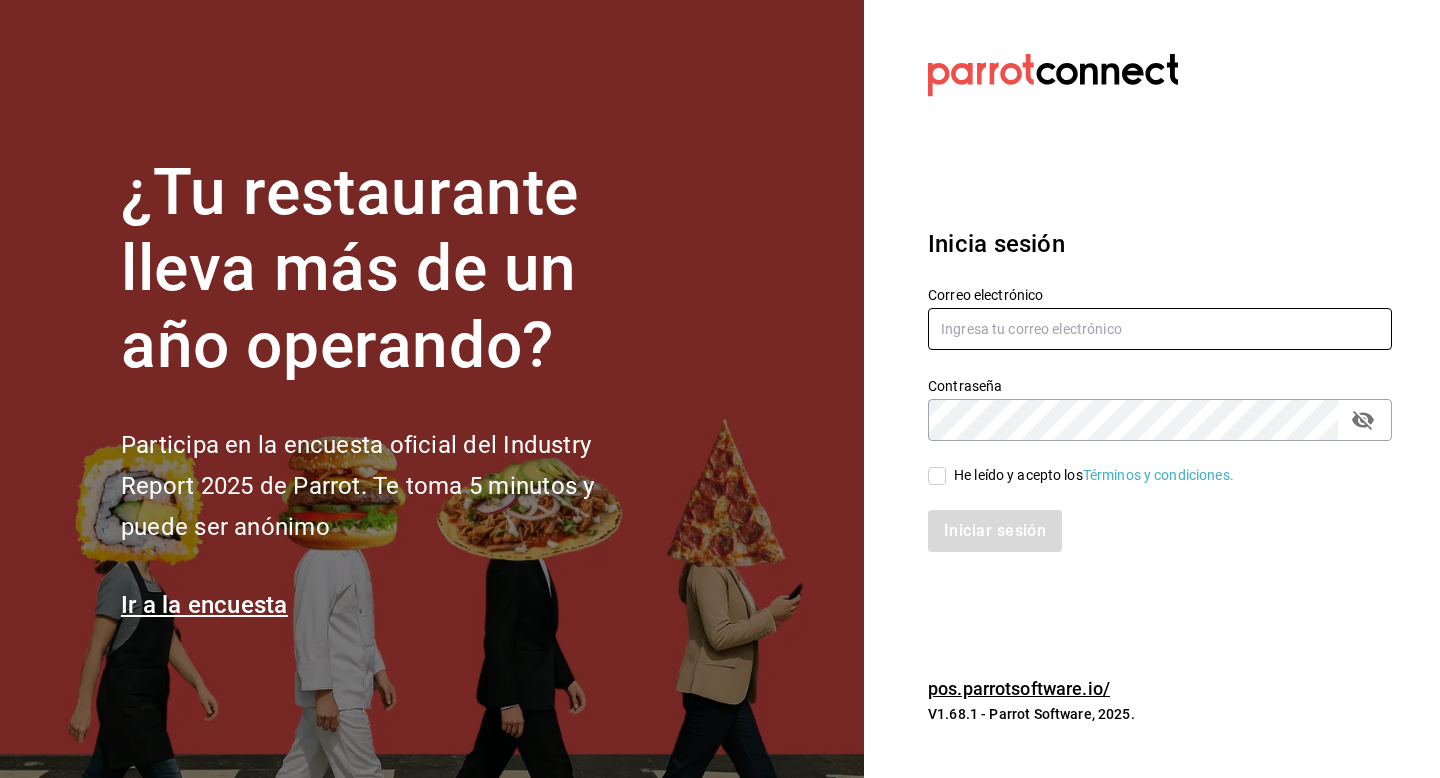 click at bounding box center [1160, 329] 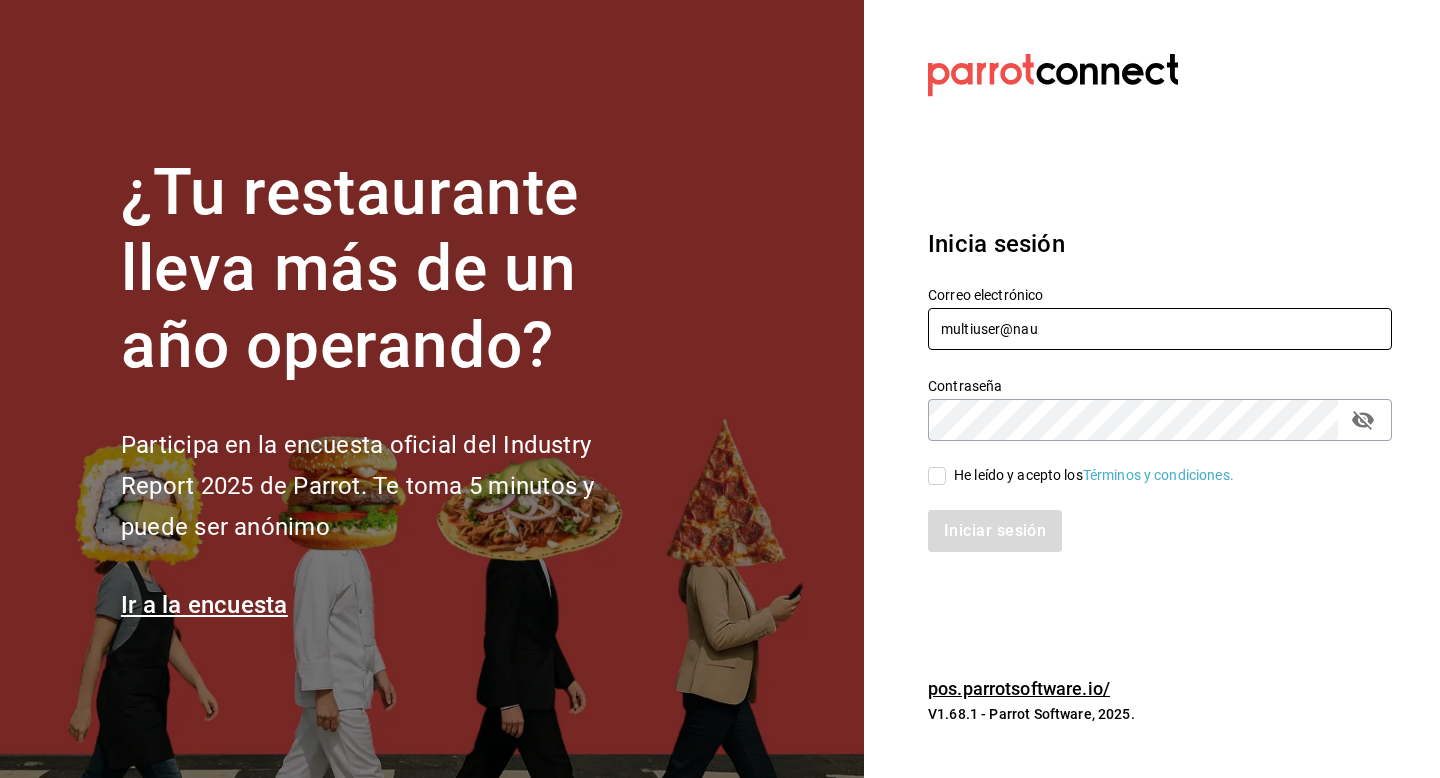 type on "multiuser@nautica.com" 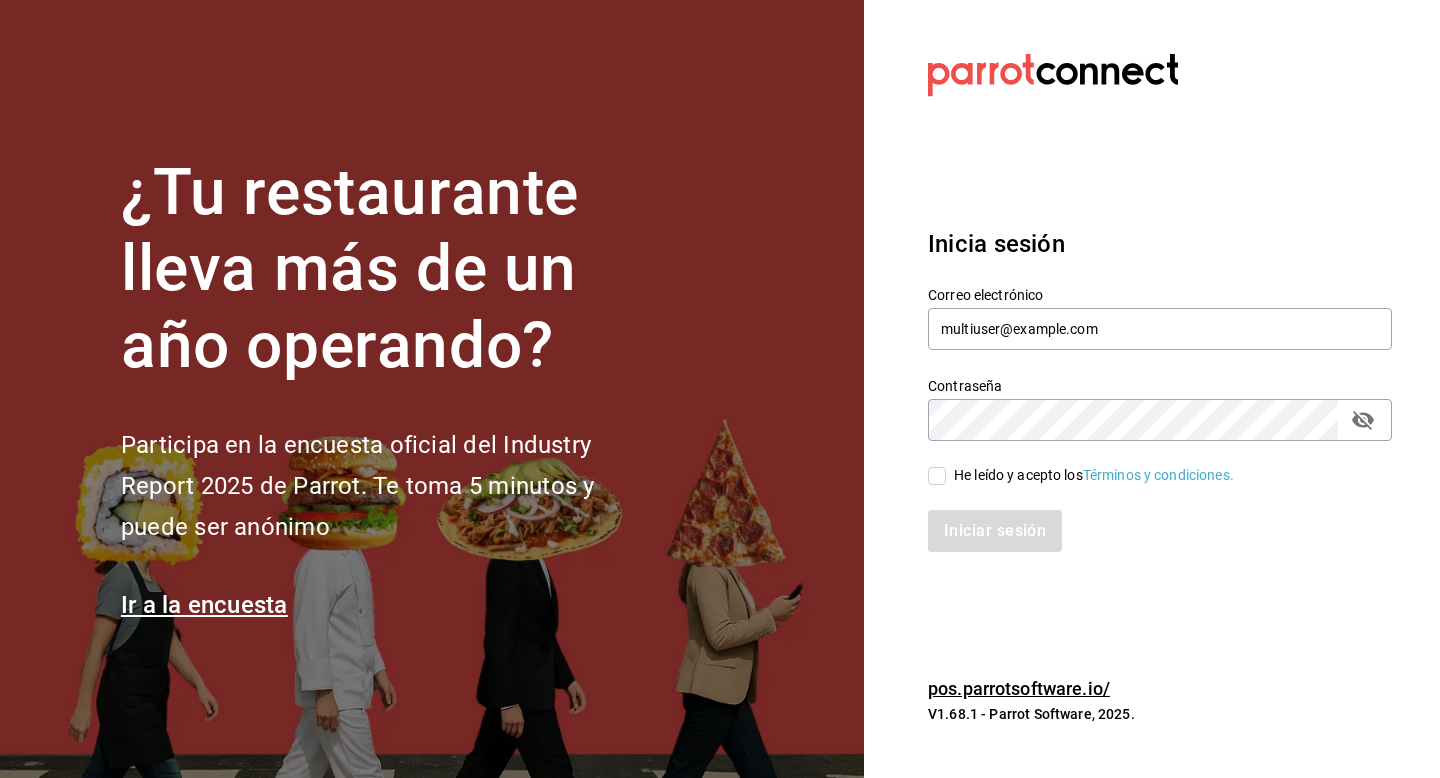 click on "He leído y acepto los  Términos y condiciones." at bounding box center (1094, 475) 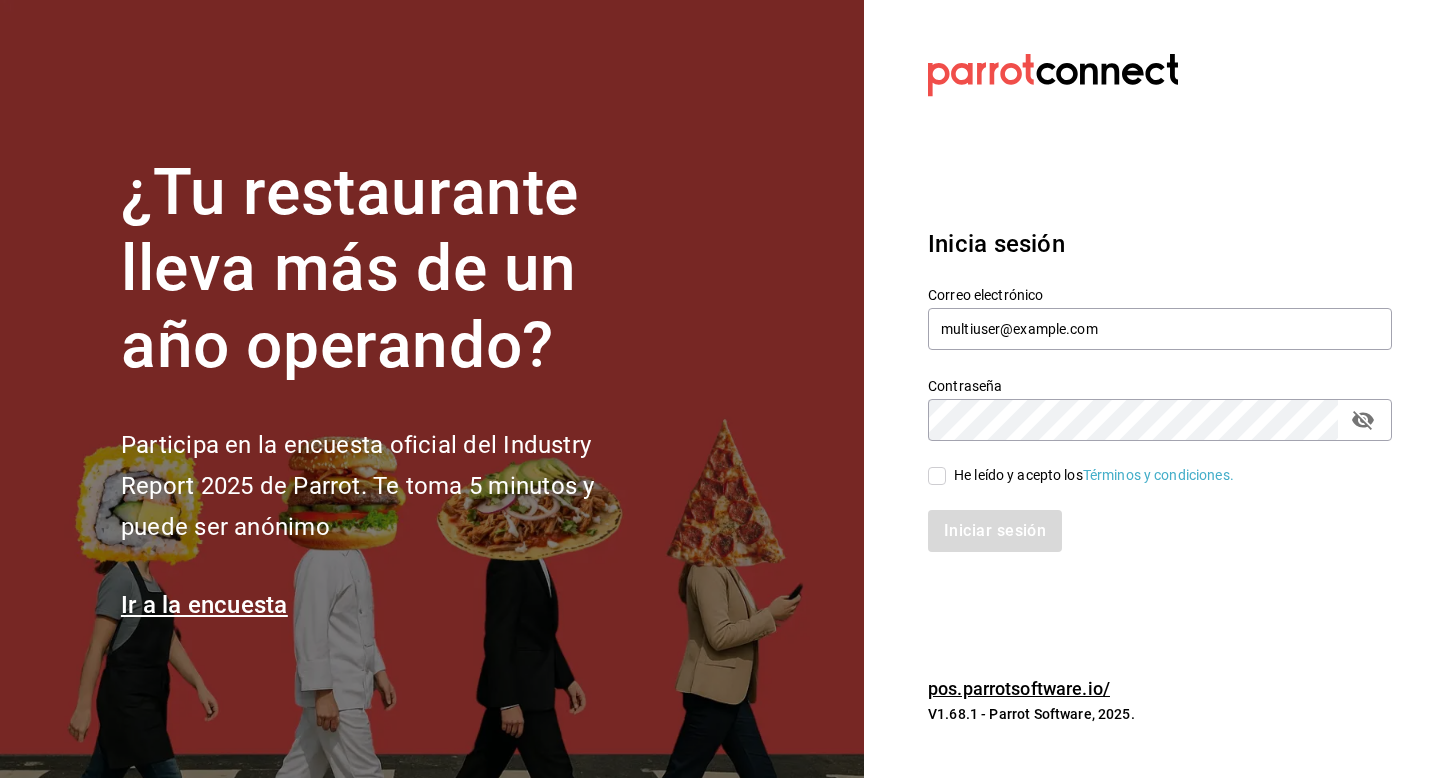 checkbox on "true" 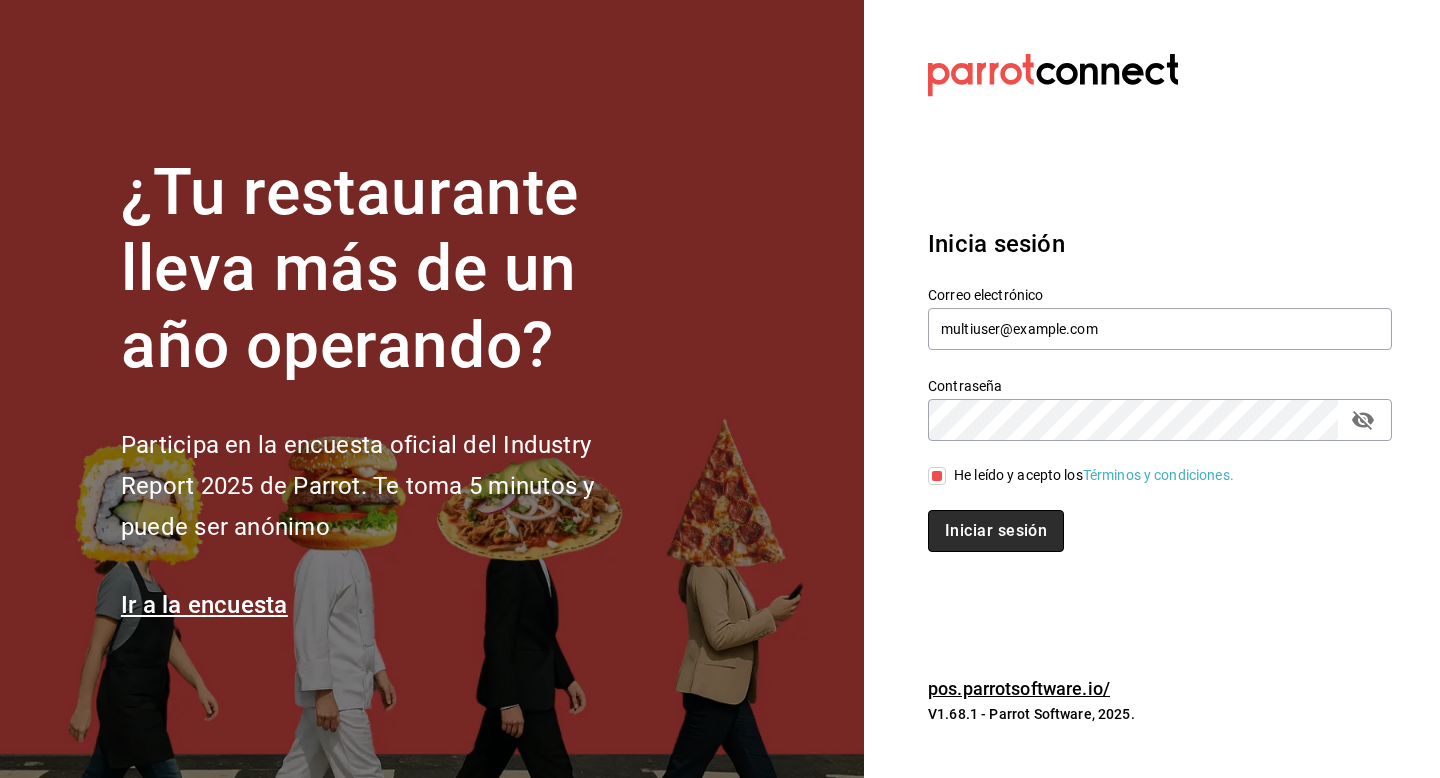 click on "Iniciar sesión" at bounding box center [996, 531] 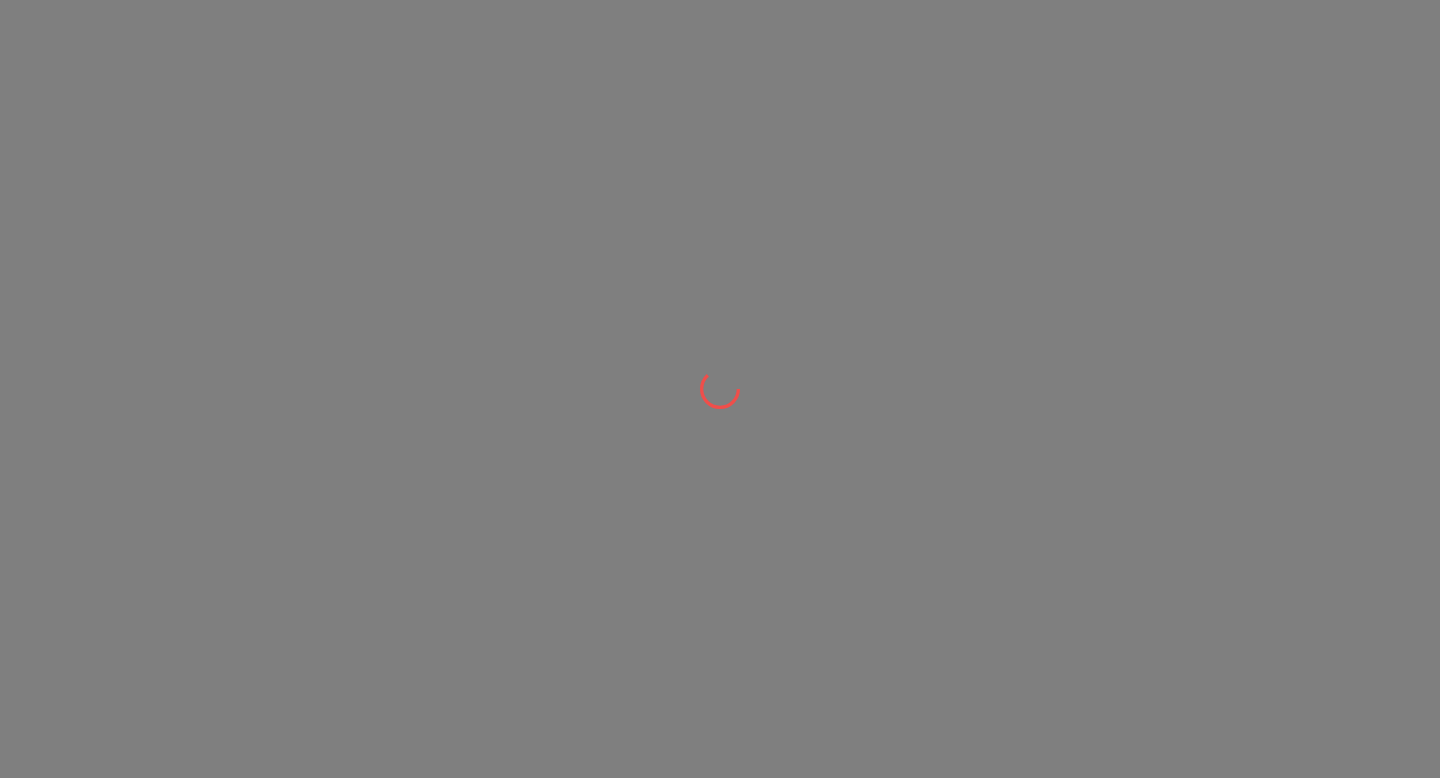 scroll, scrollTop: 0, scrollLeft: 0, axis: both 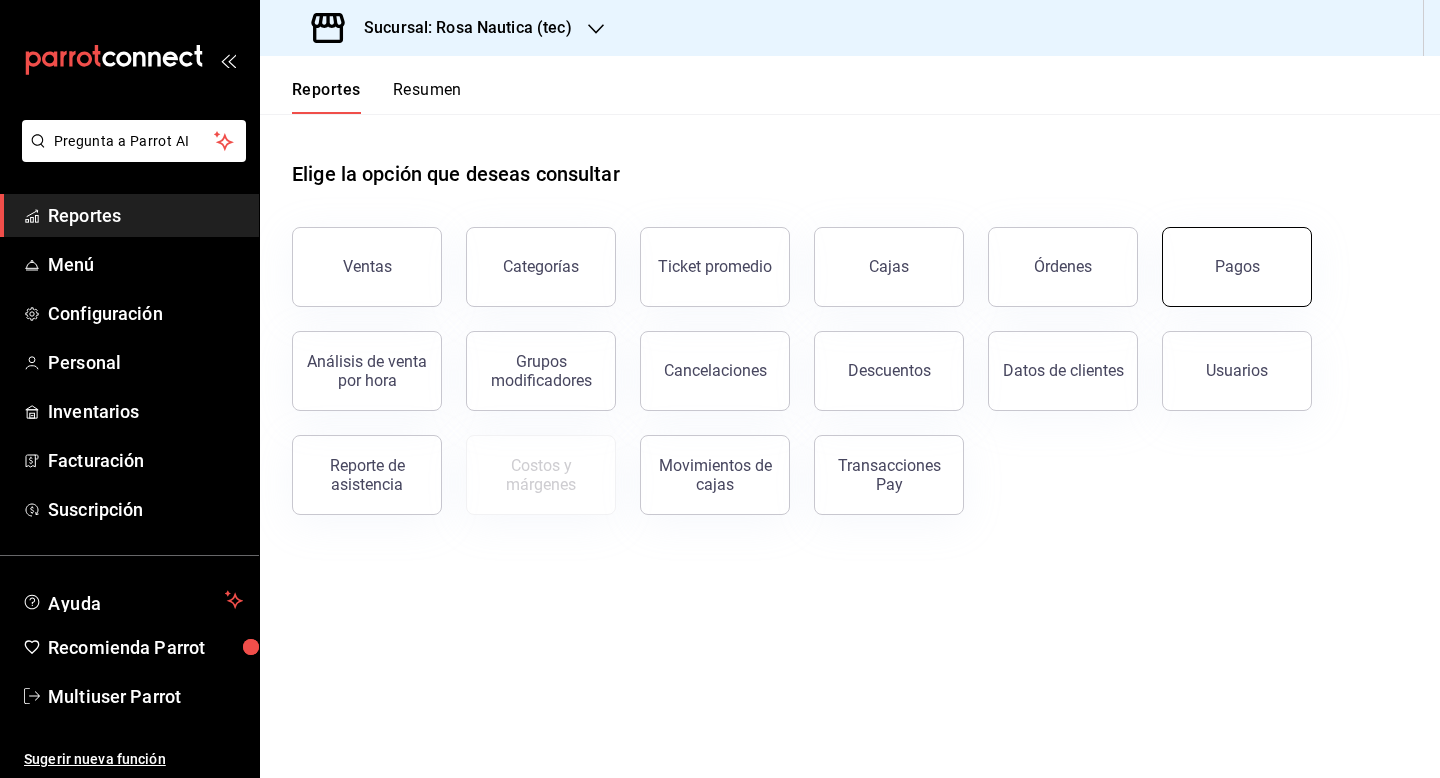 click on "Pagos" at bounding box center (1237, 266) 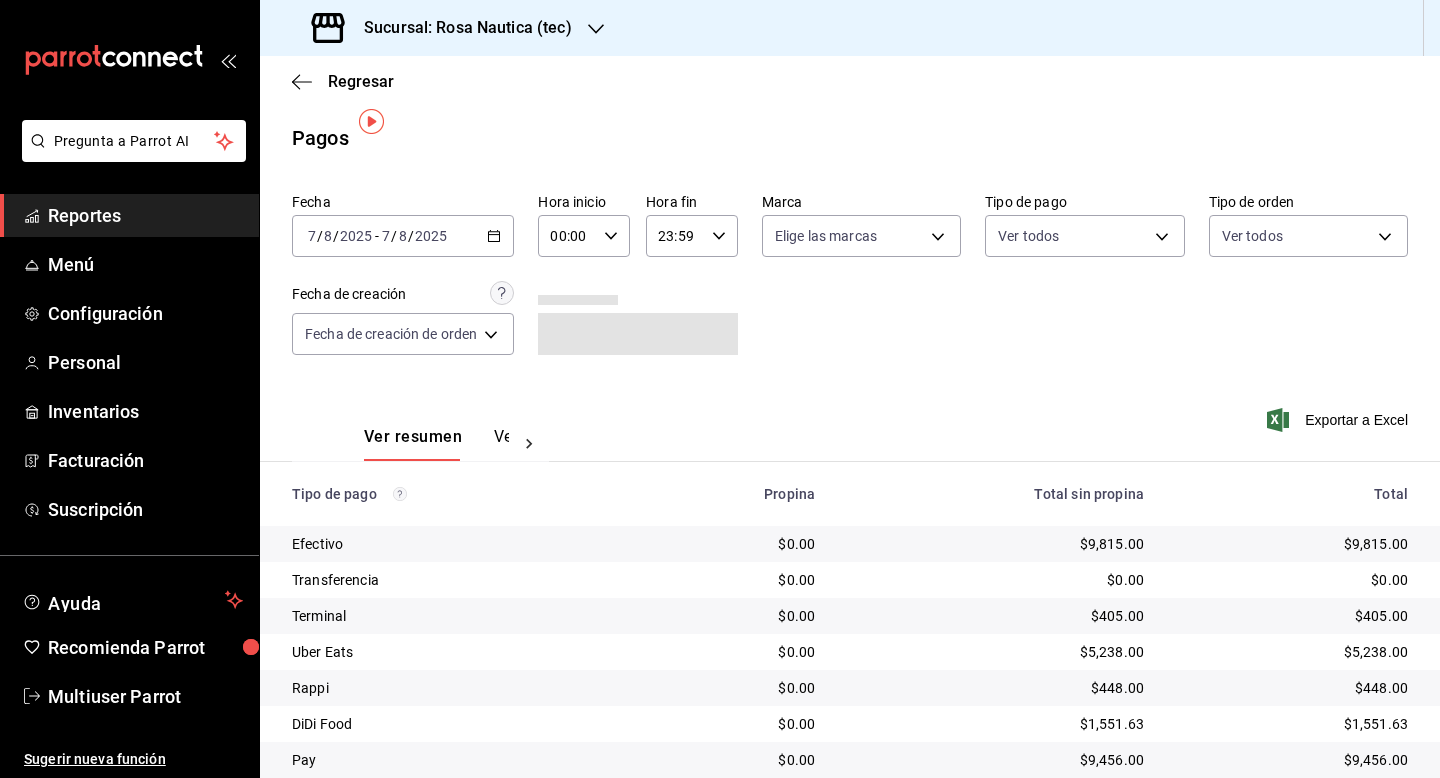 scroll, scrollTop: 50, scrollLeft: 0, axis: vertical 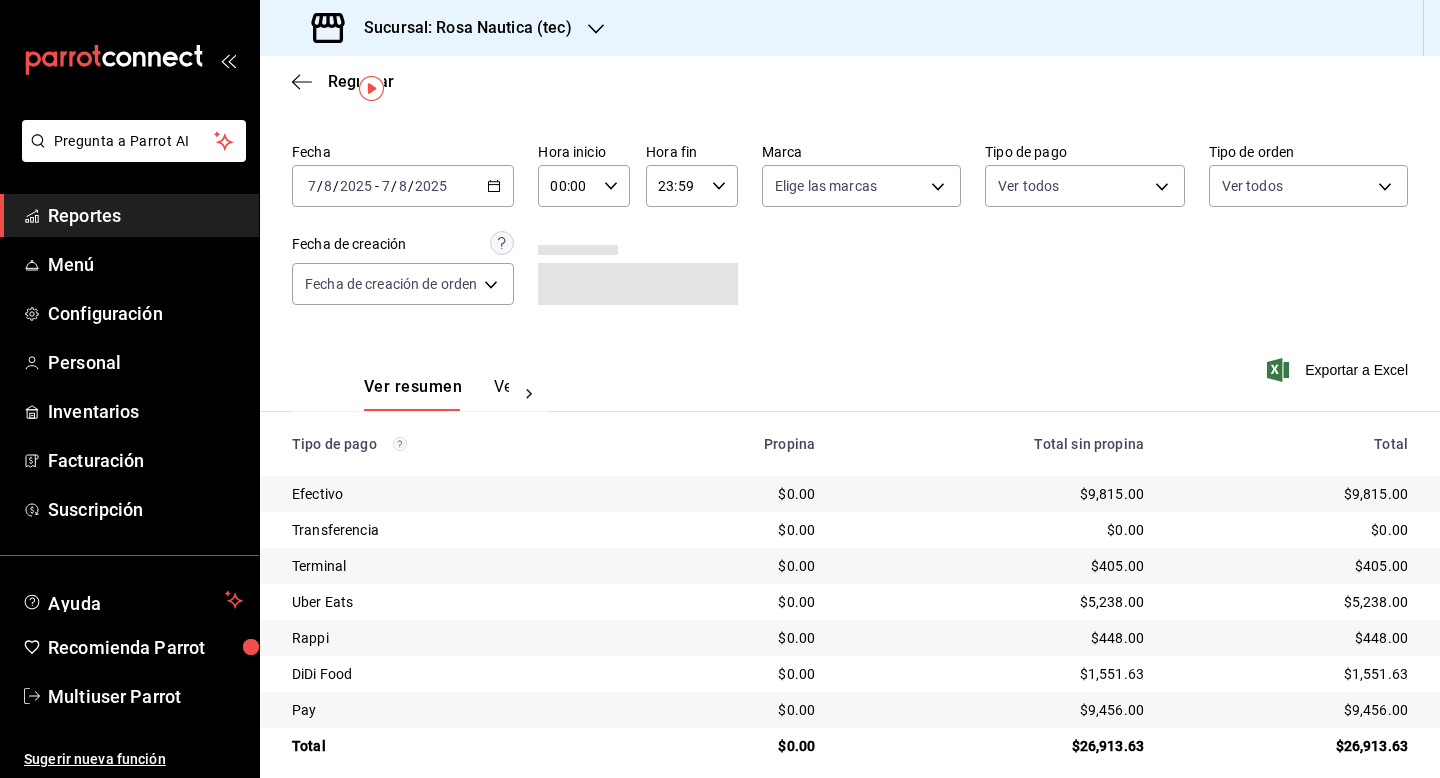 click 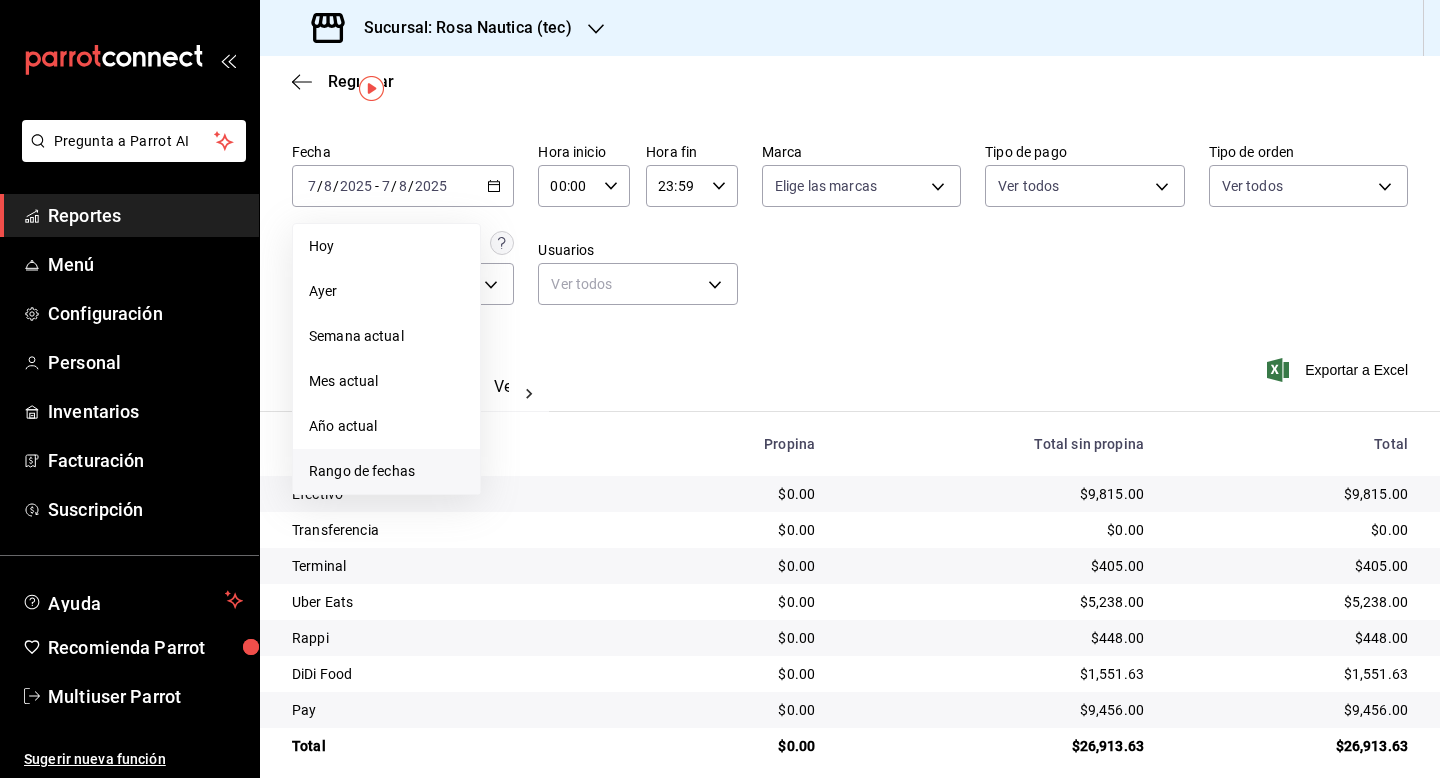 click on "Rango de fechas" at bounding box center [386, 471] 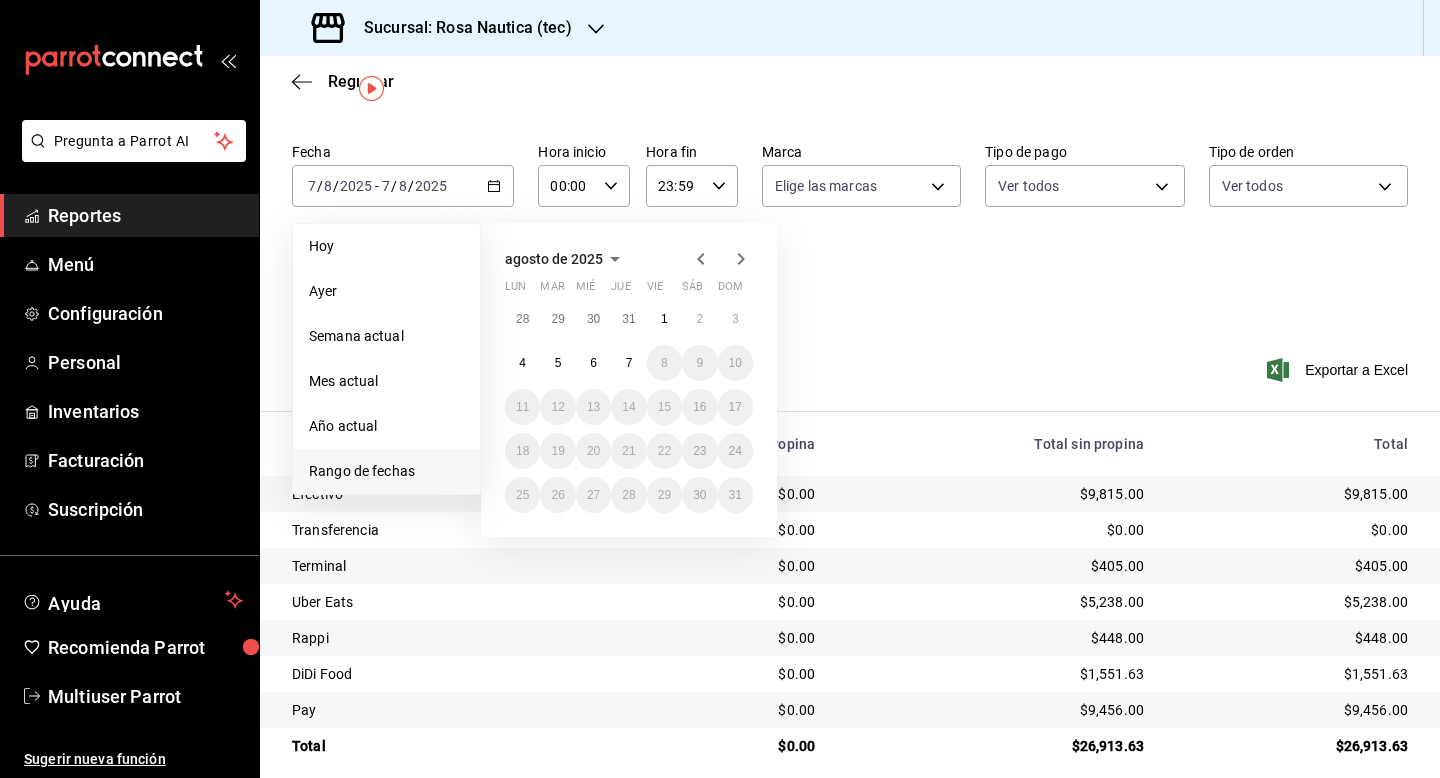 click 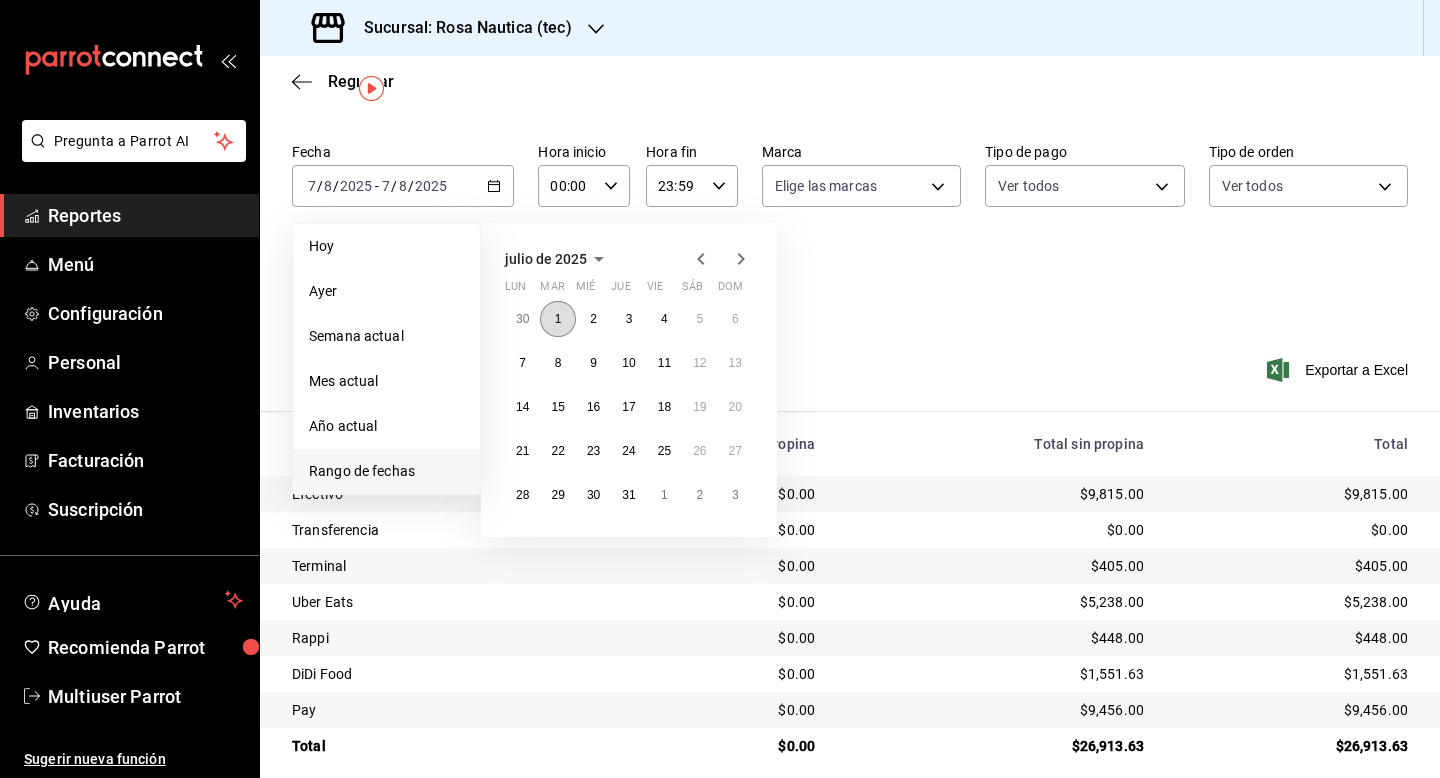 click on "1" at bounding box center (558, 319) 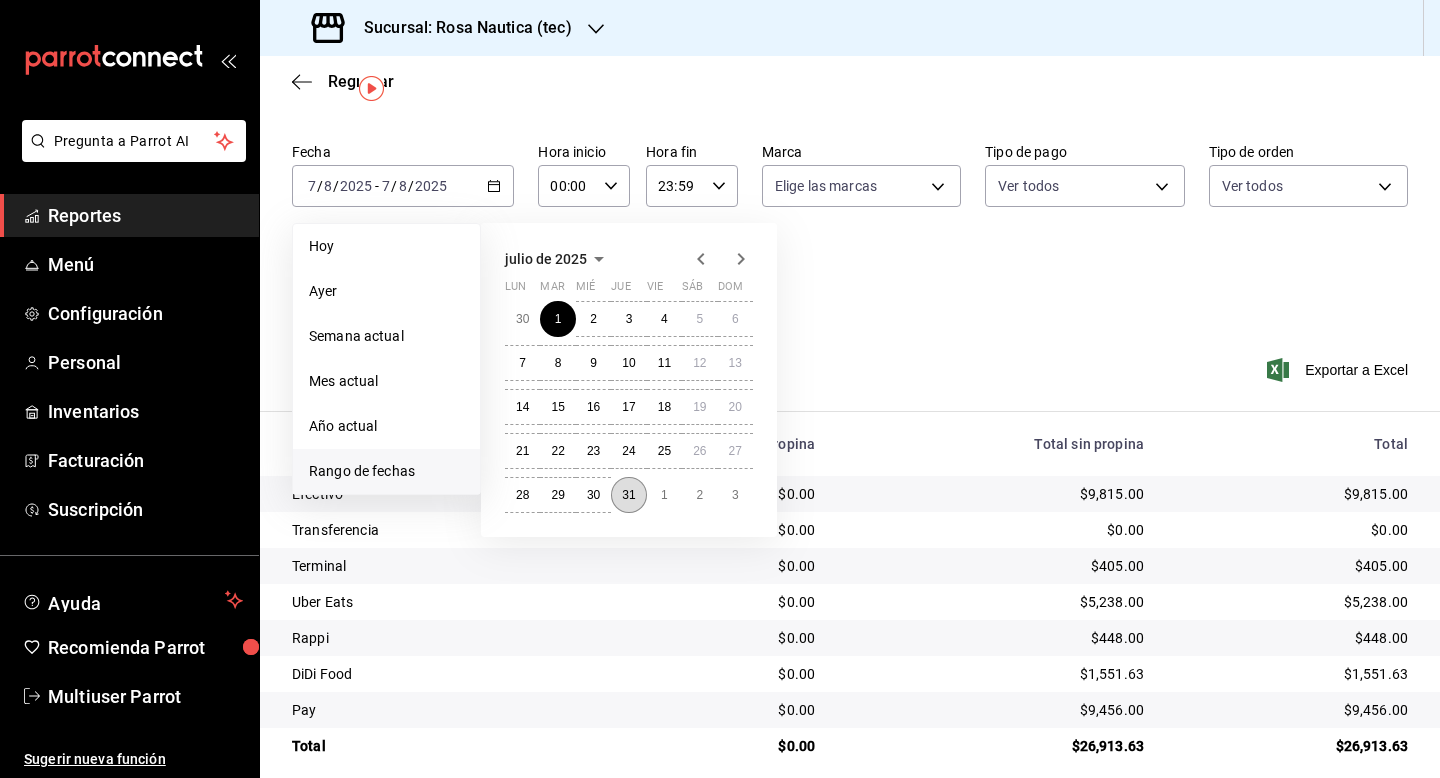 click on "31" at bounding box center [628, 495] 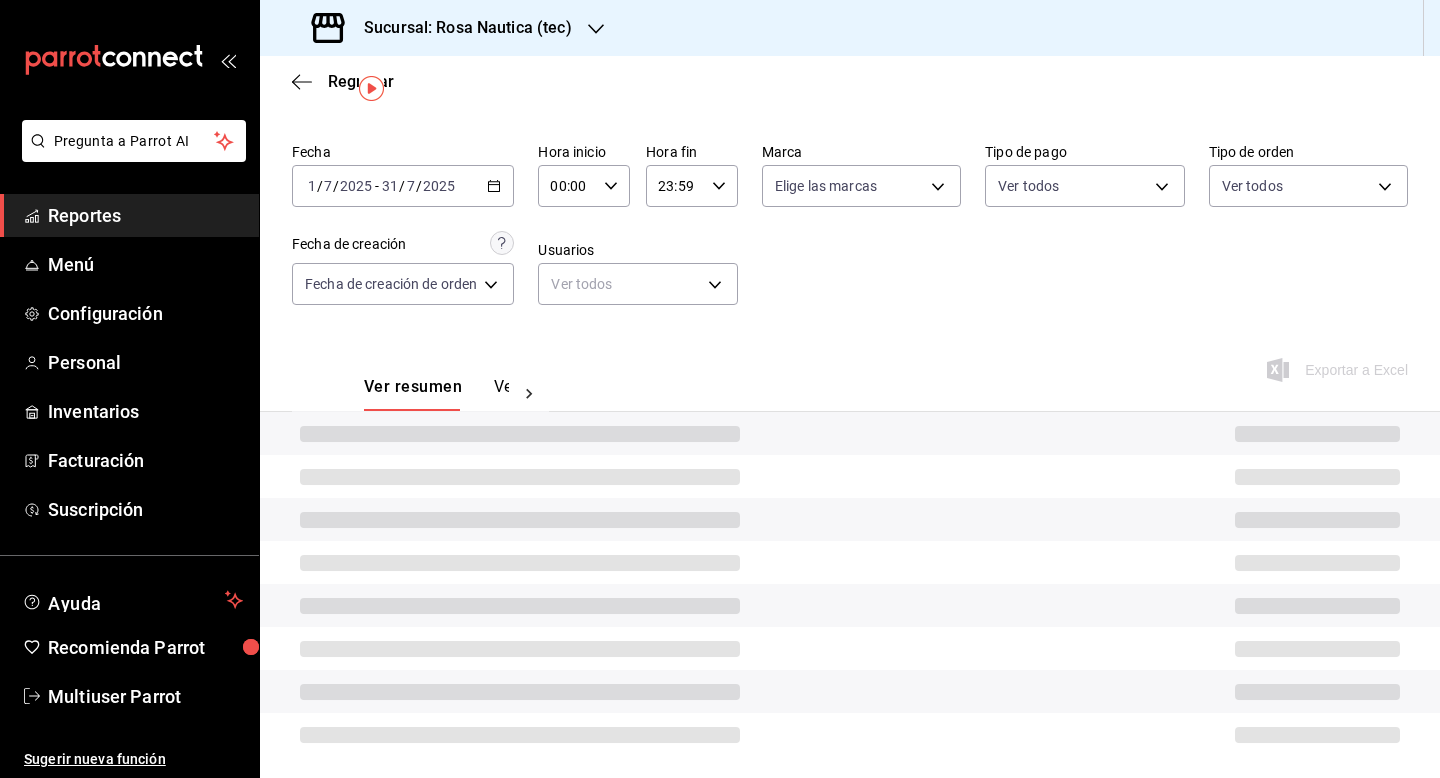 click on "Ver resumen Ver pagos Exportar a Excel" at bounding box center (850, 382) 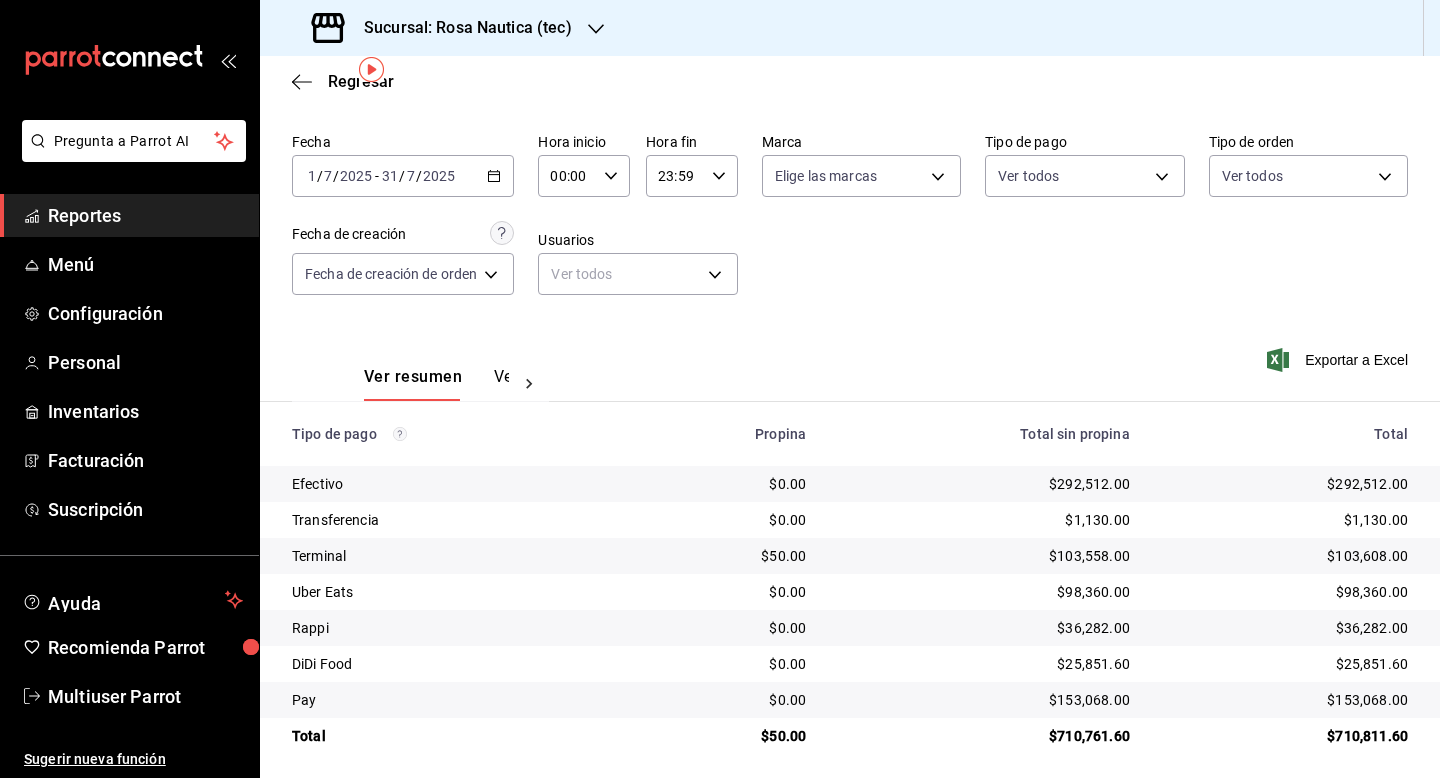 scroll, scrollTop: 68, scrollLeft: 0, axis: vertical 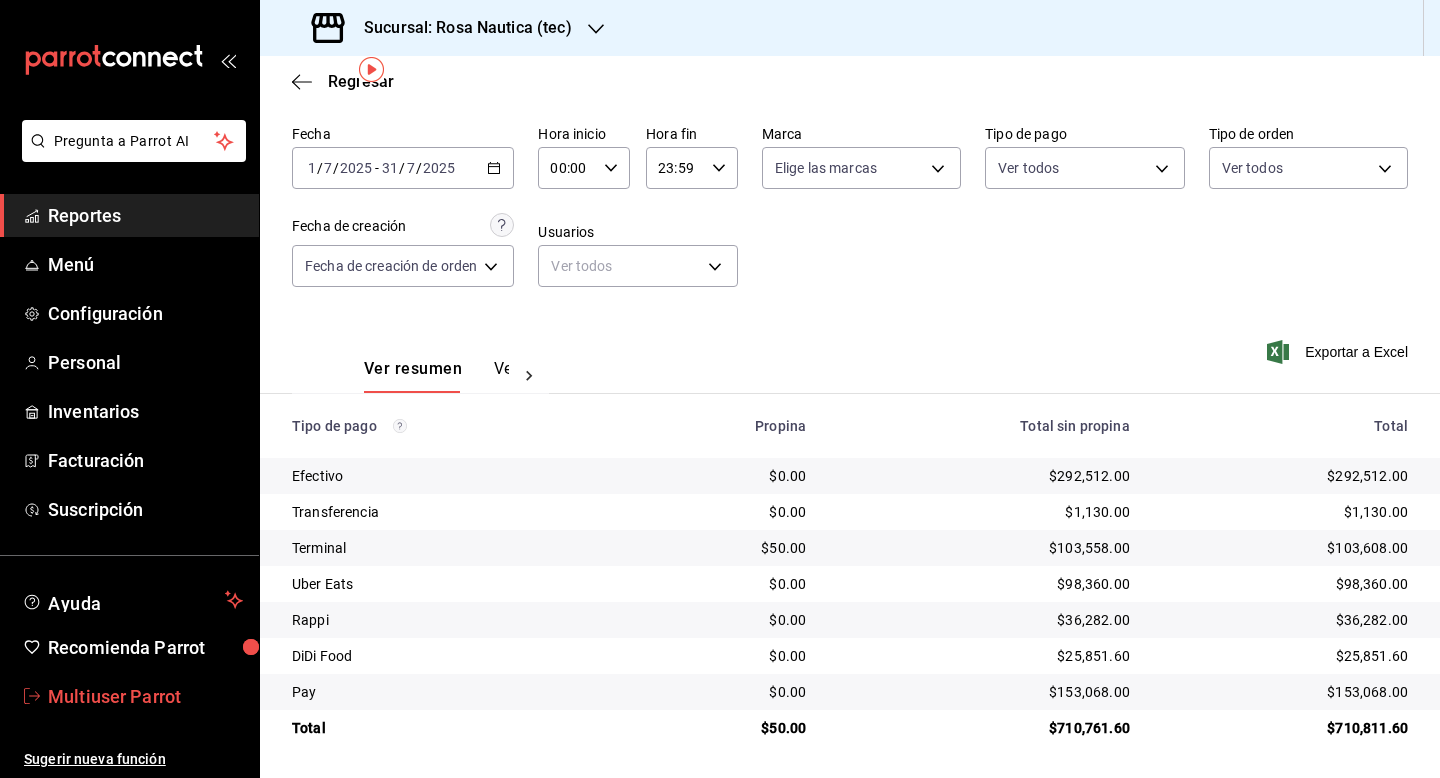 click on "Multiuser Parrot" at bounding box center [145, 696] 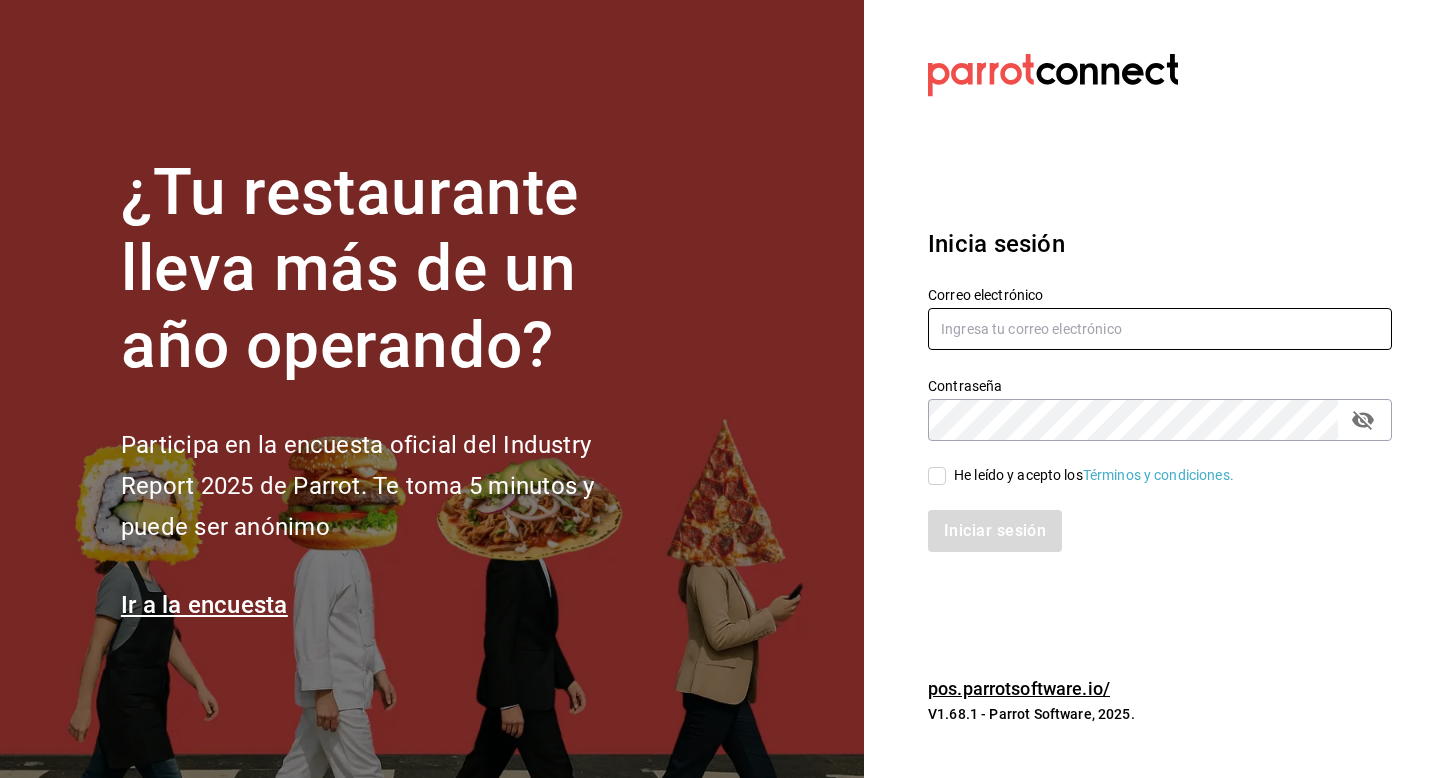 click at bounding box center [1160, 329] 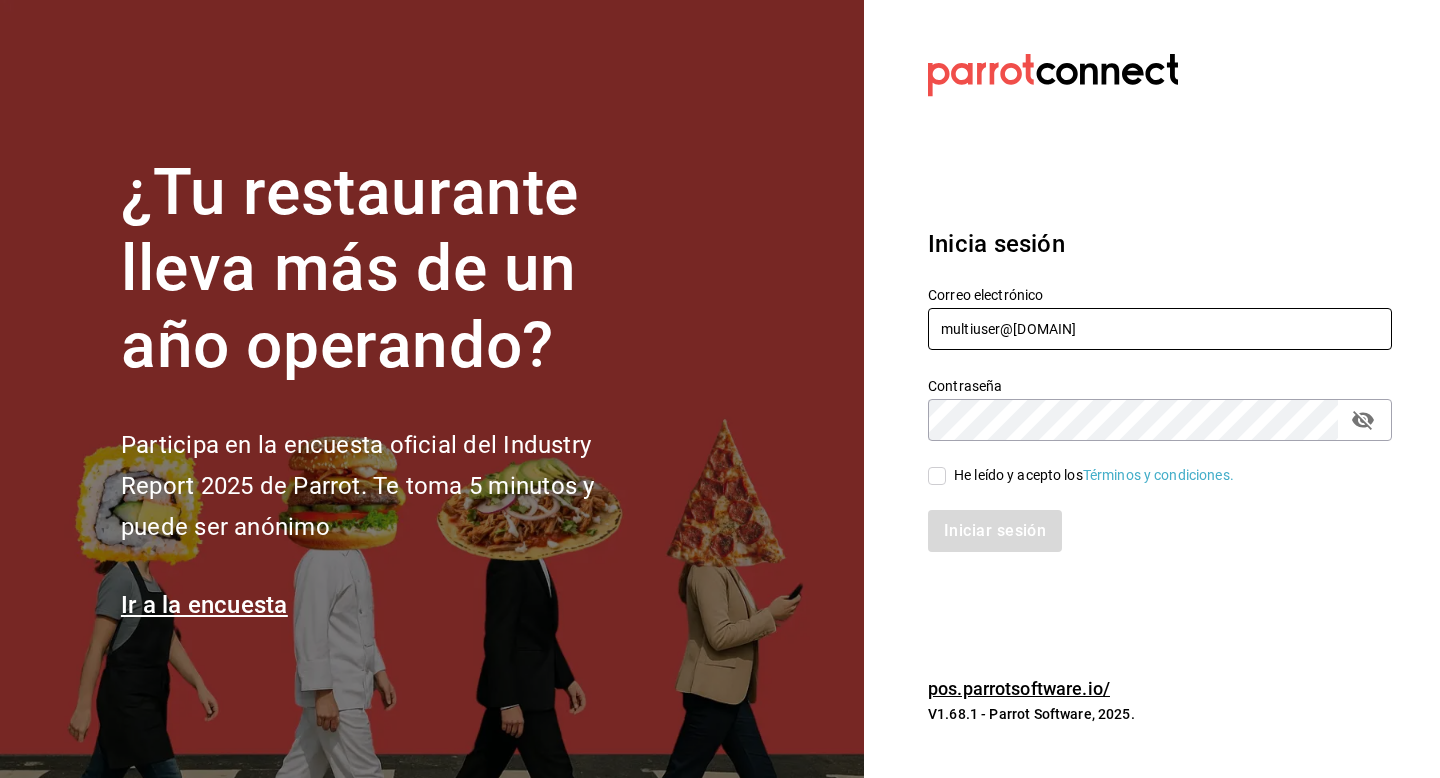 type on "multiuser@papizzas.com" 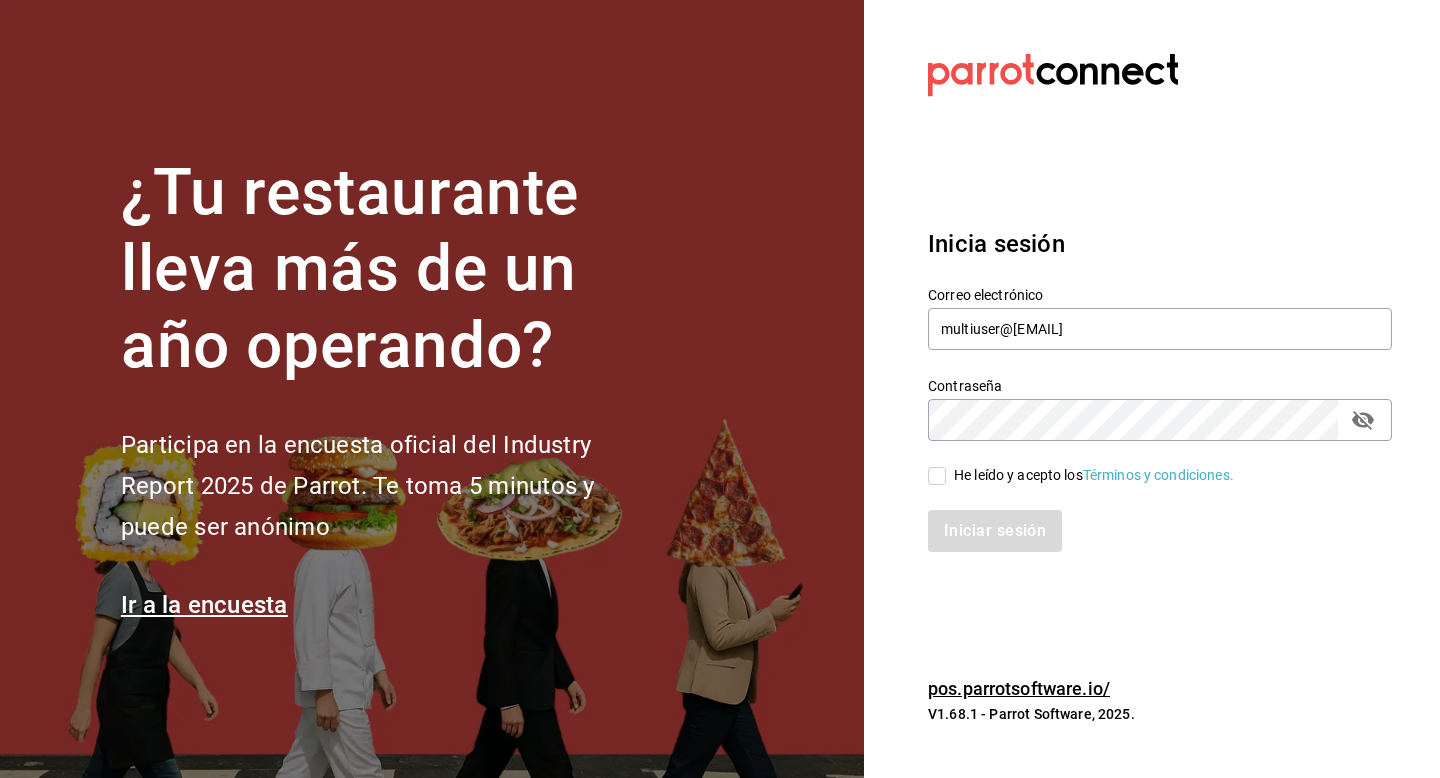click on "He leído y acepto los  Términos y condiciones." at bounding box center [937, 476] 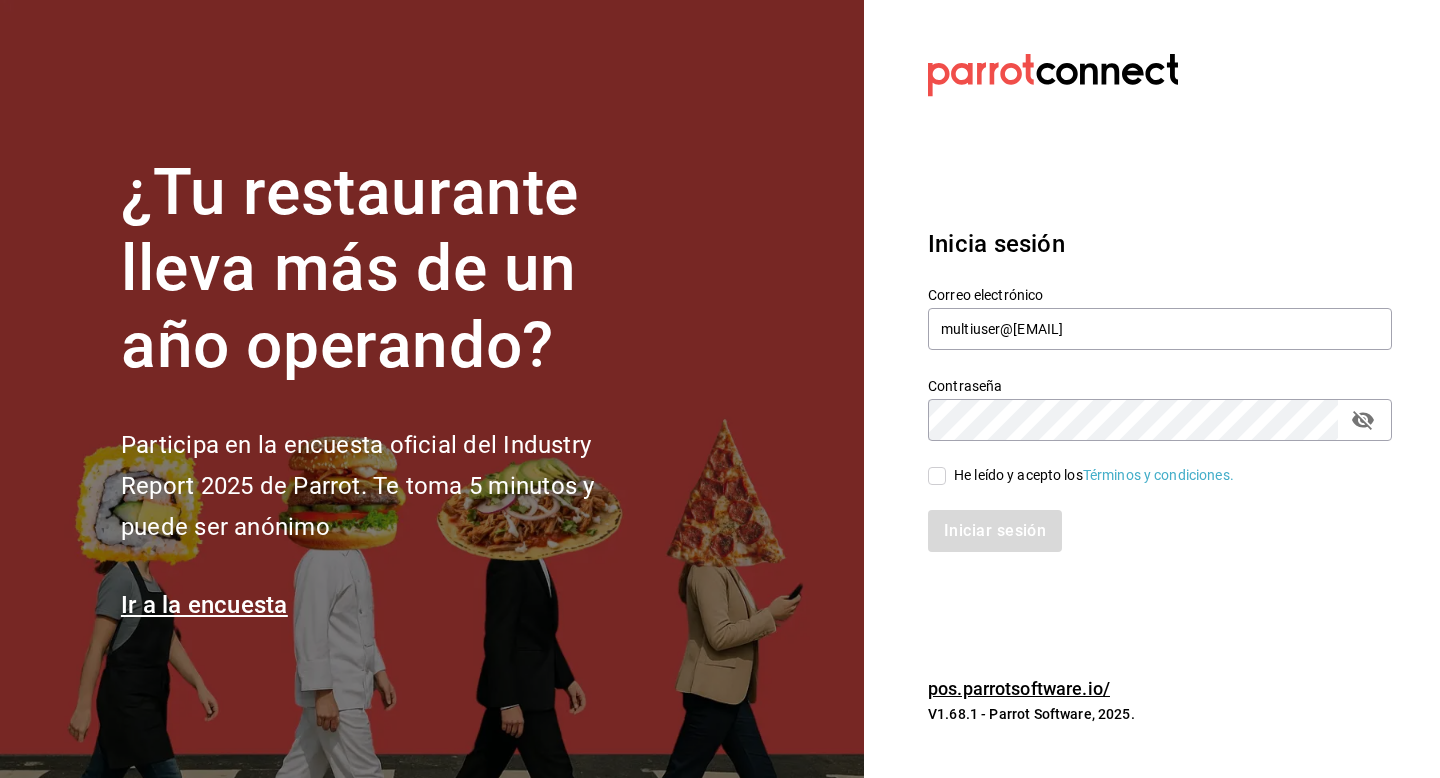 checkbox on "true" 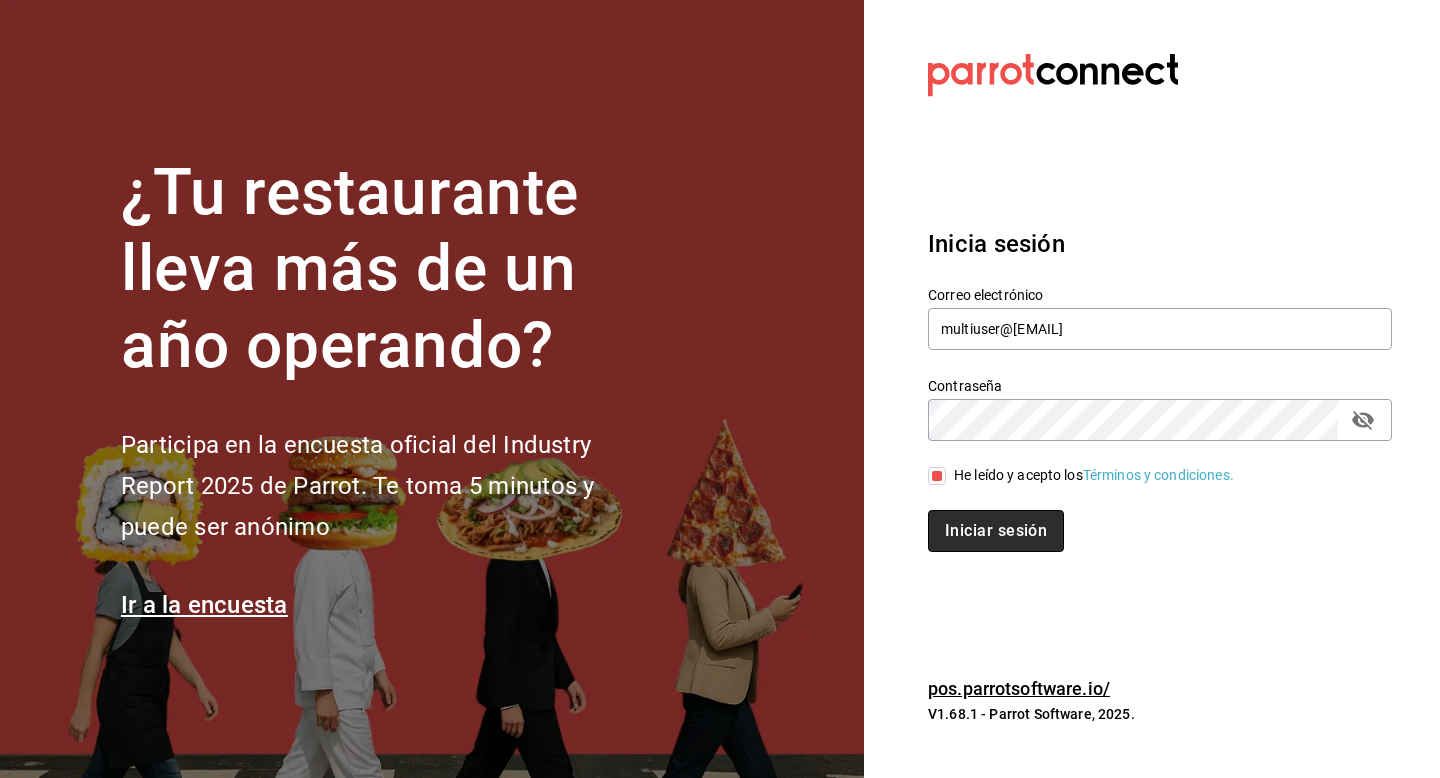 click on "Iniciar sesión" at bounding box center (996, 531) 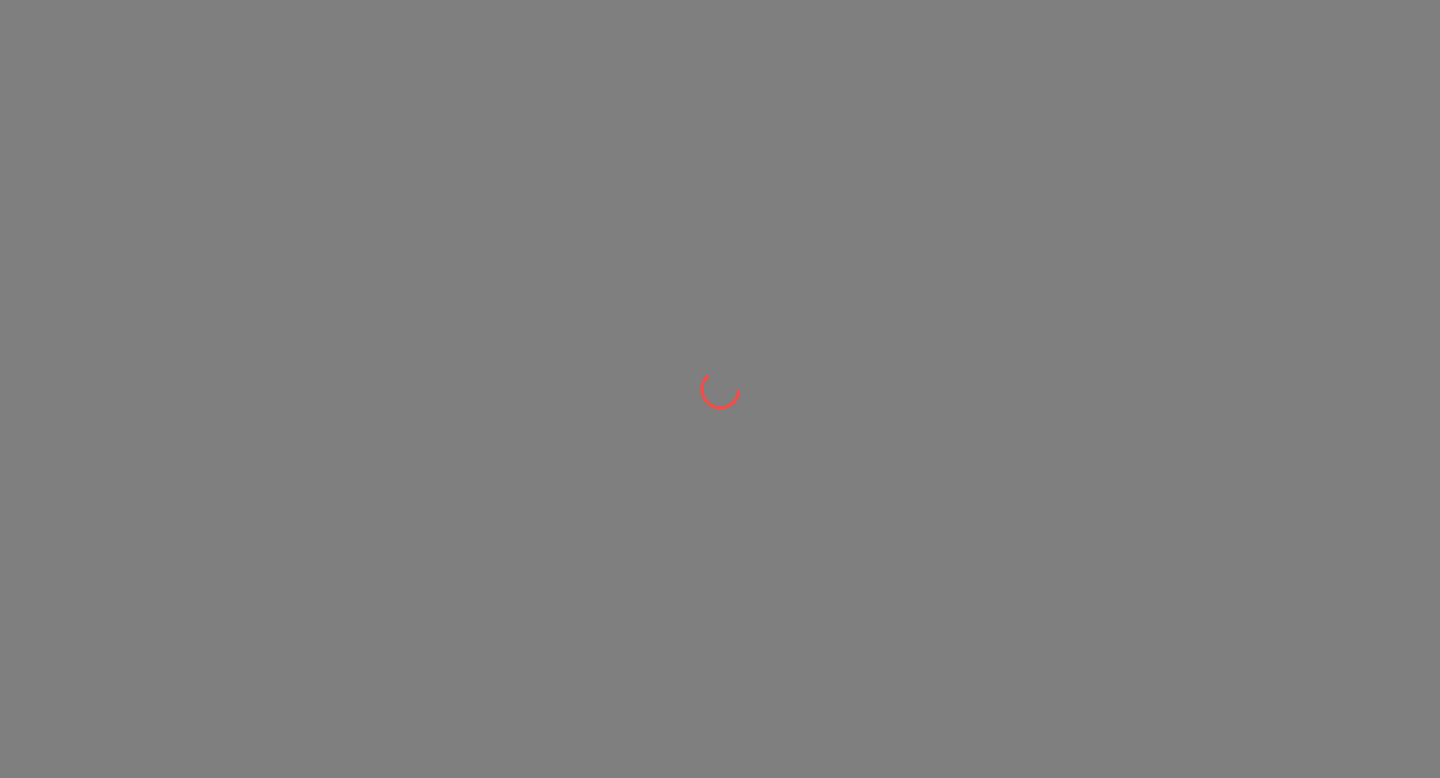 scroll, scrollTop: 0, scrollLeft: 0, axis: both 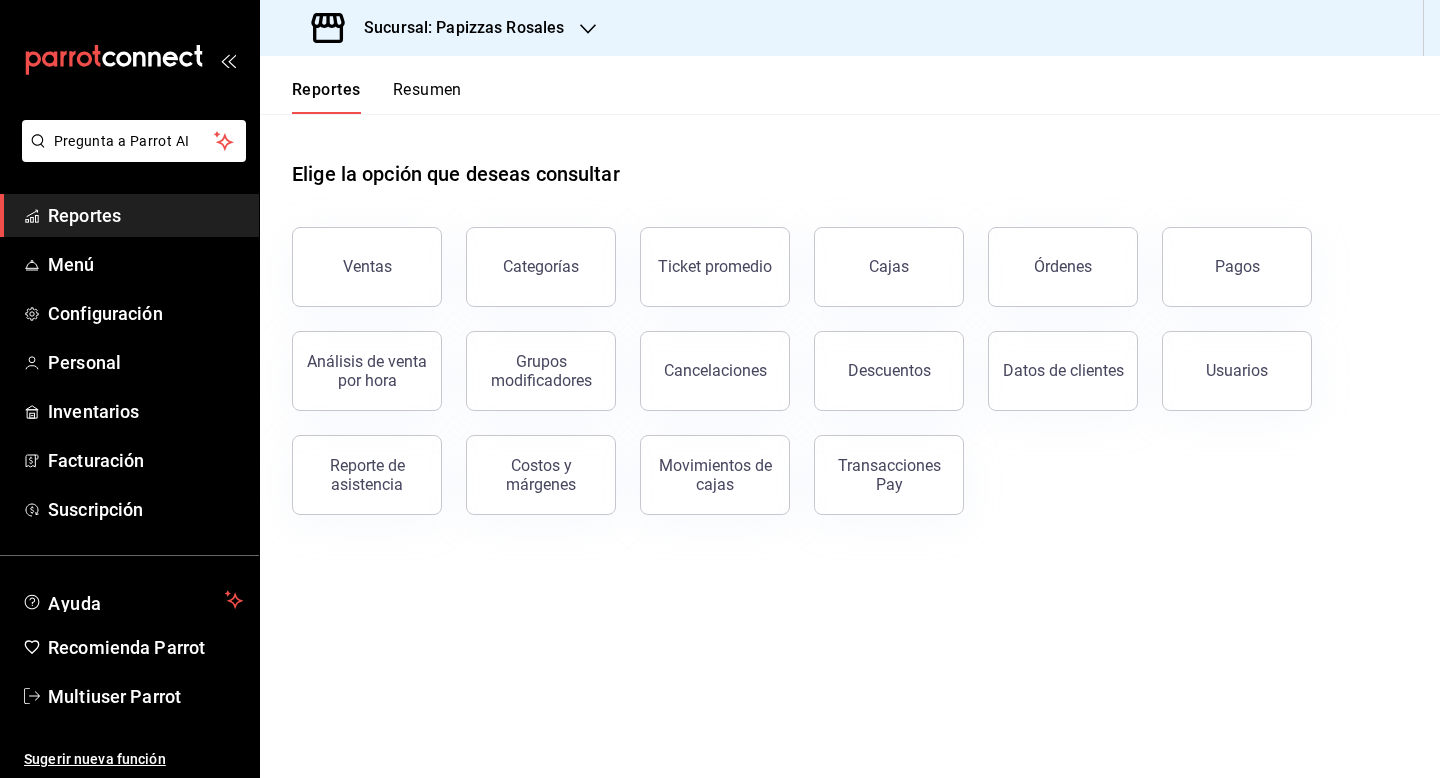 click on "Sucursal: Papizzas Rosales" at bounding box center (456, 28) 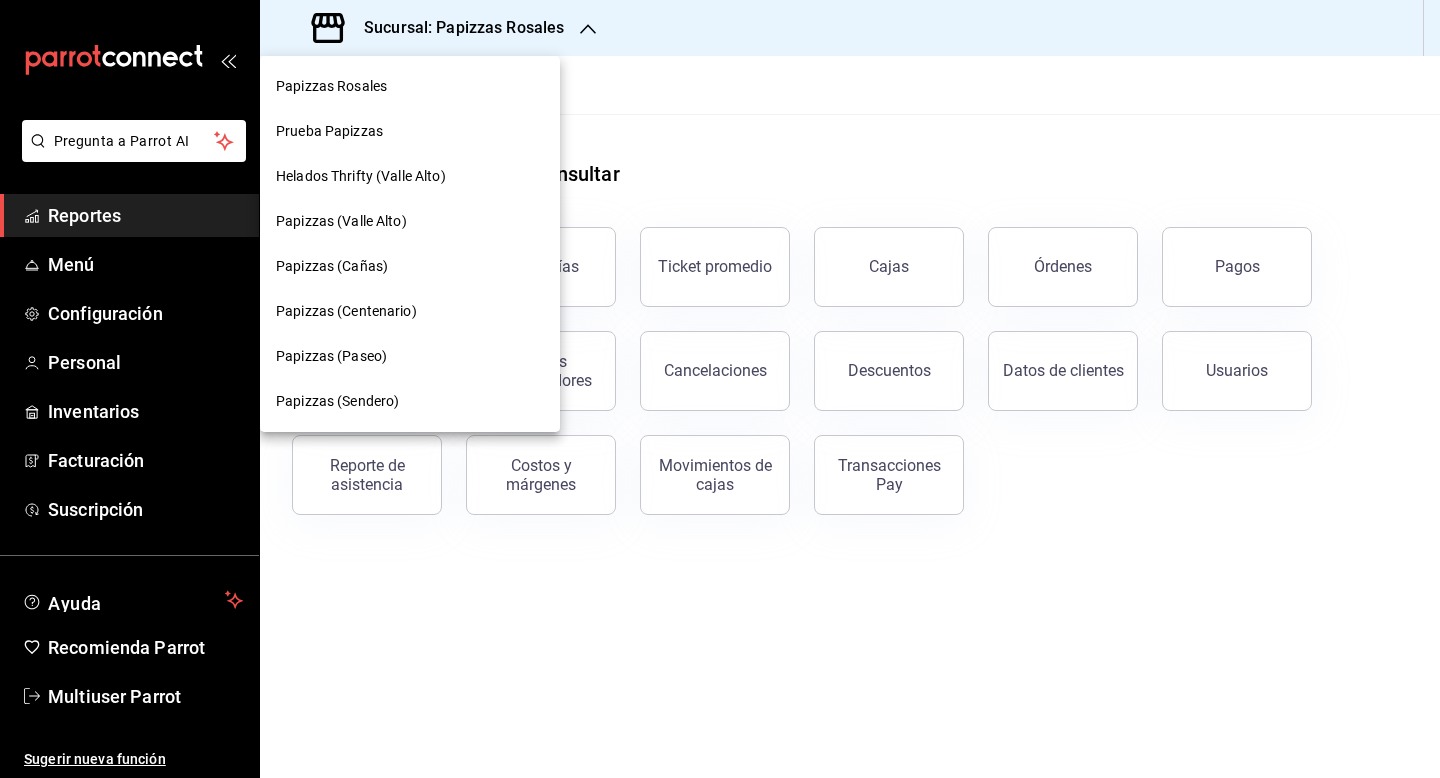 click on "Papizzas (Cañas)" at bounding box center [410, 266] 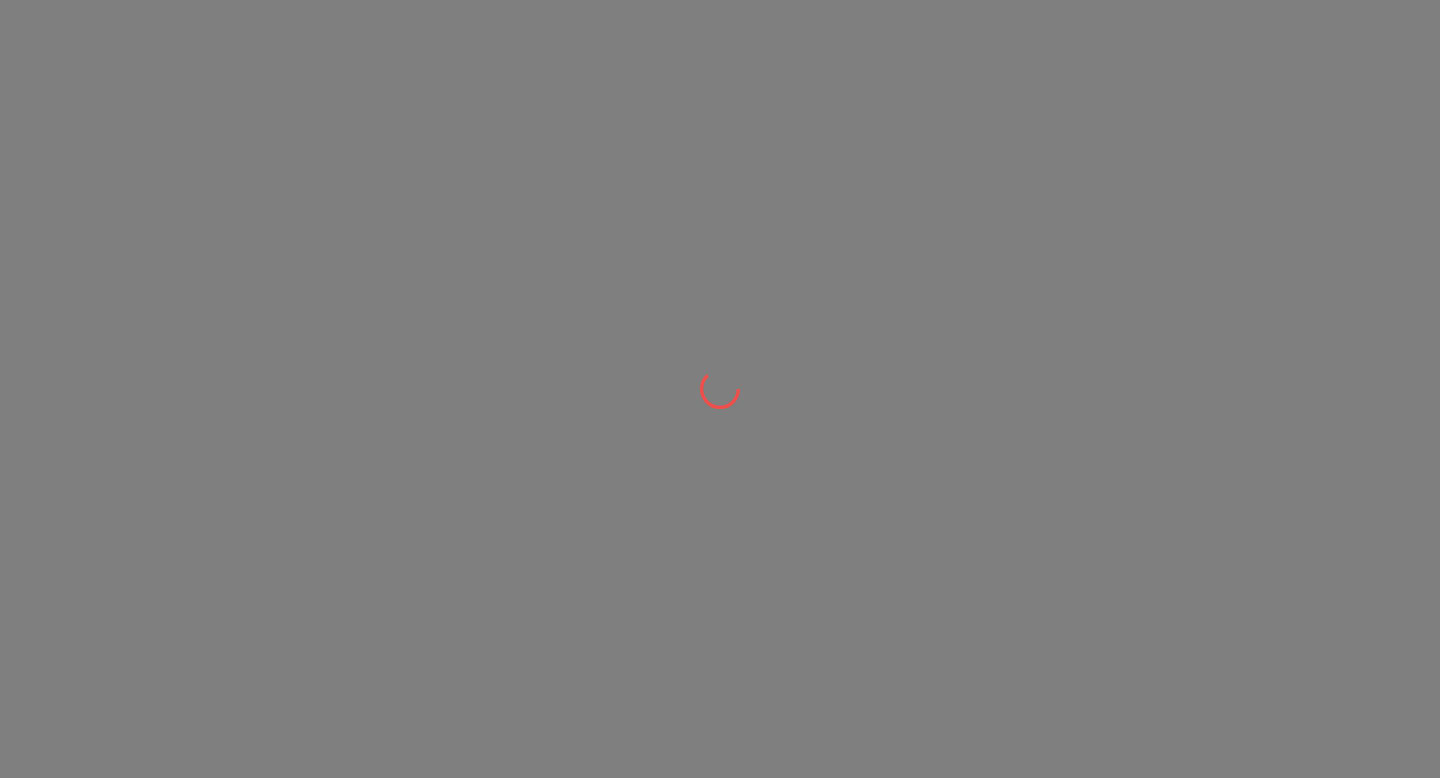 click at bounding box center (720, 389) 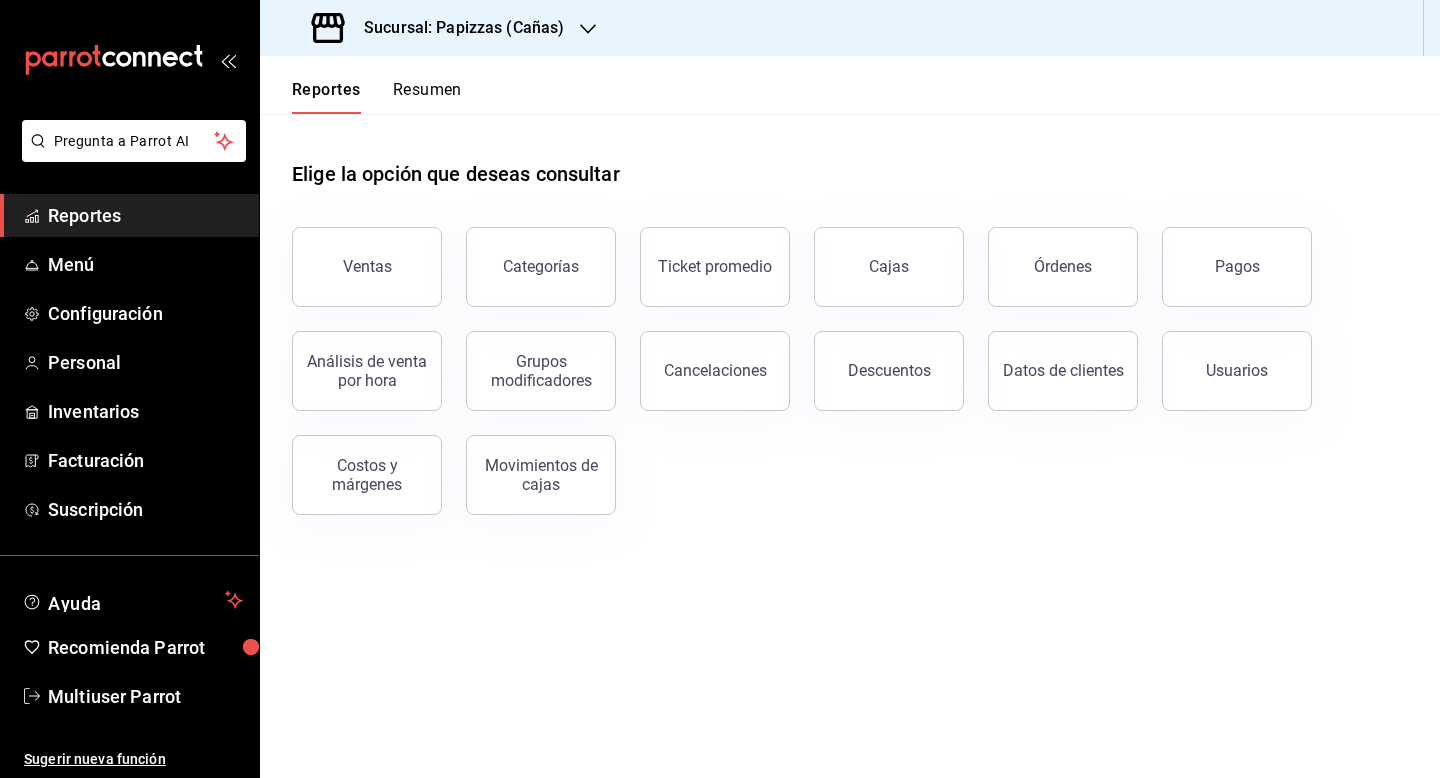 click on "Sucursal: Papizzas (Cañas)" at bounding box center (456, 28) 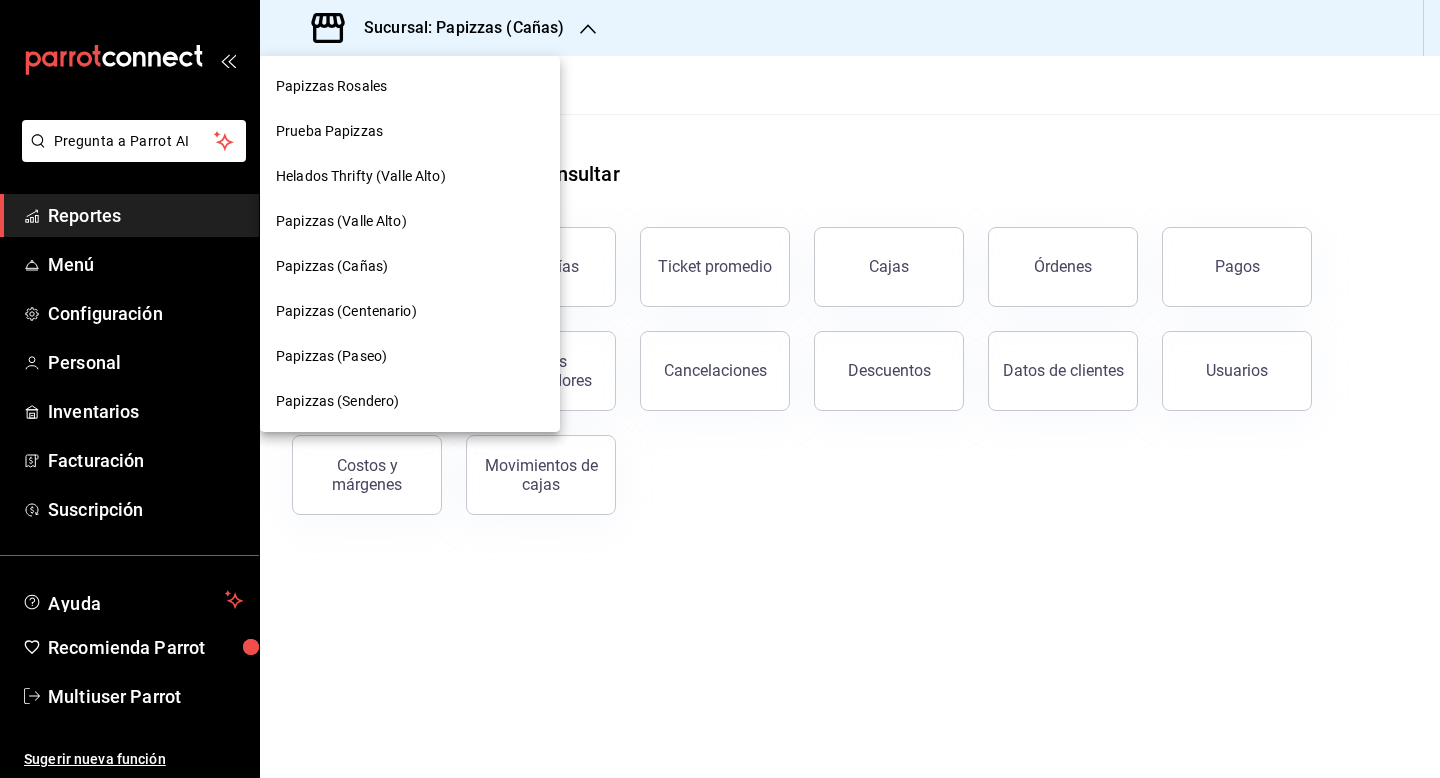 click on "Papizzas (Centenario)" at bounding box center [410, 311] 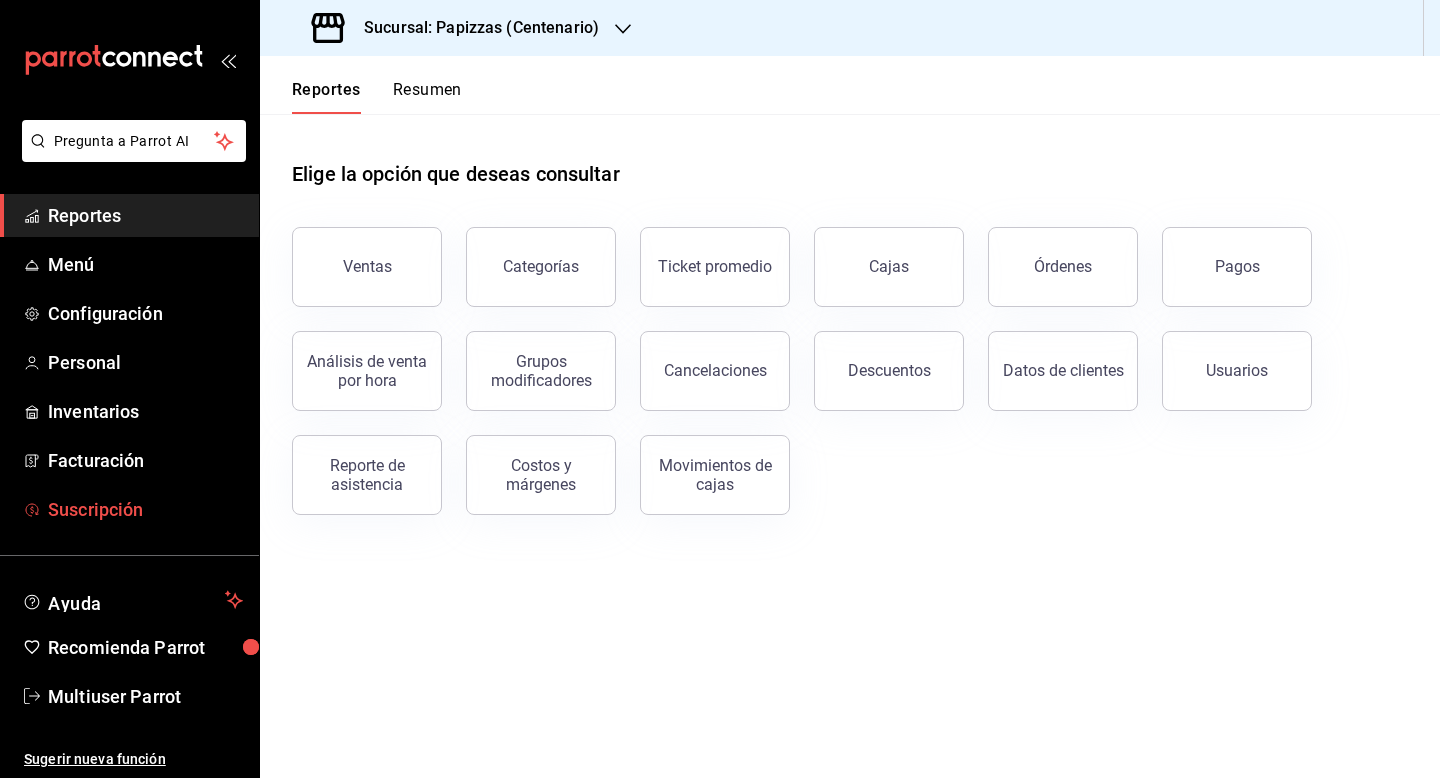click on "Suscripción" at bounding box center [145, 509] 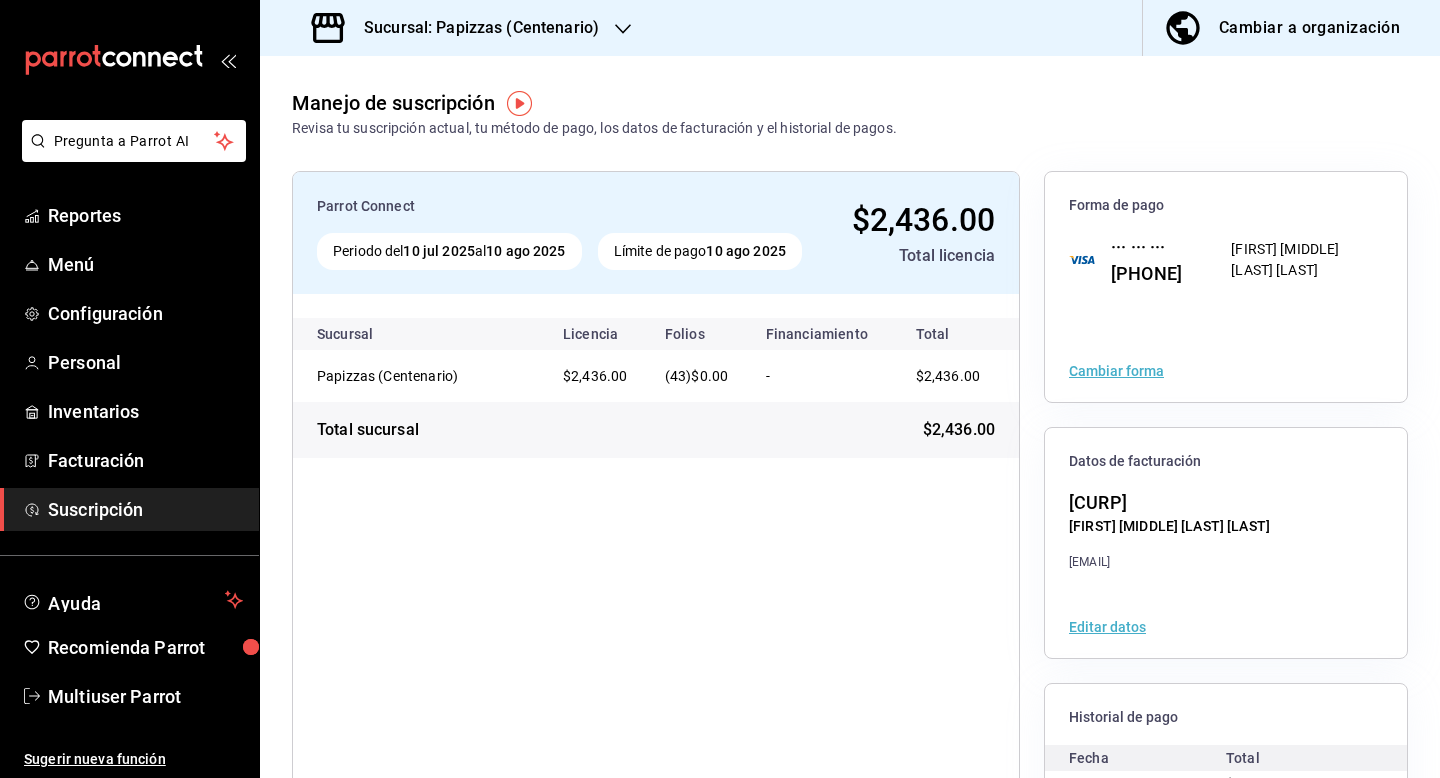 click on "Sucursal: Papizzas (Centenario)" at bounding box center (473, 28) 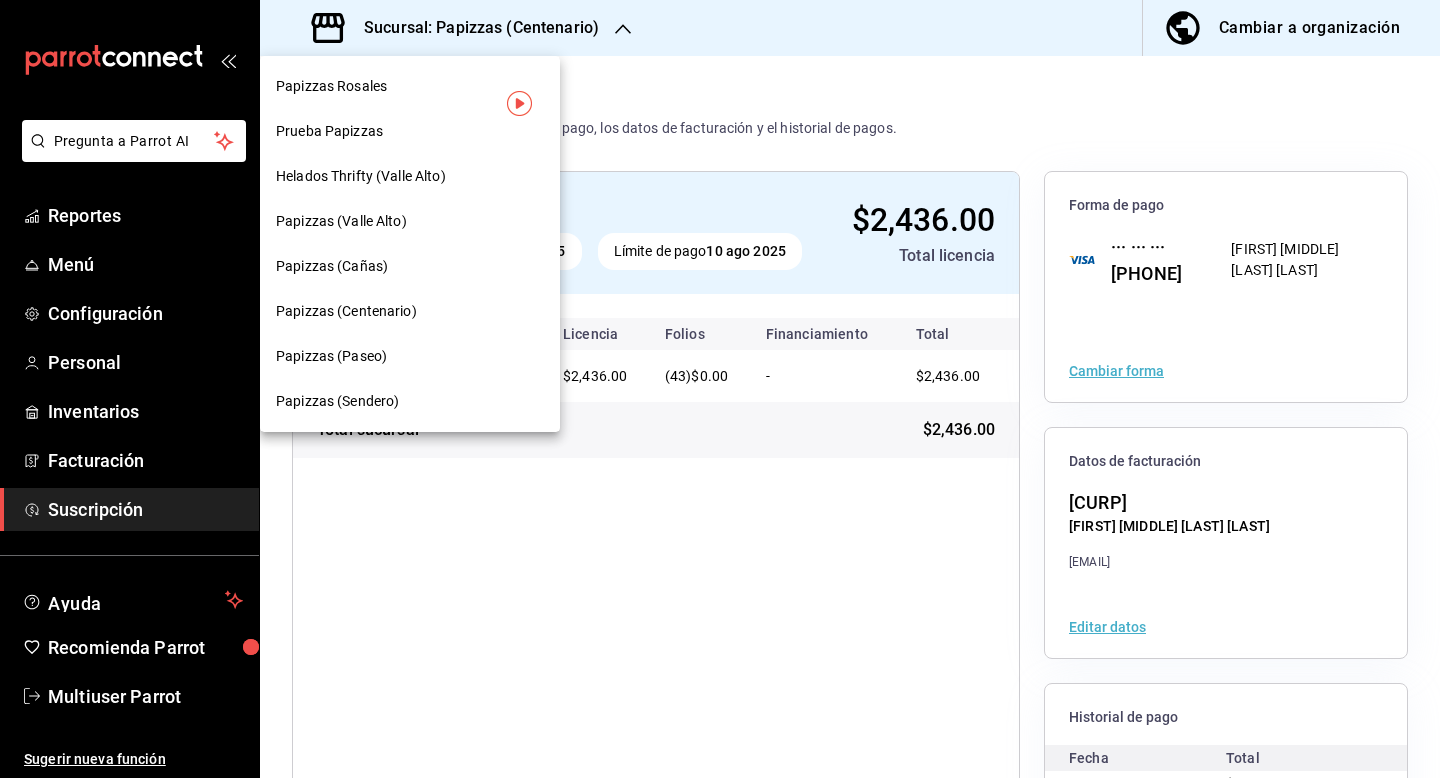 click on "Papizzas (Cañas)" at bounding box center (332, 266) 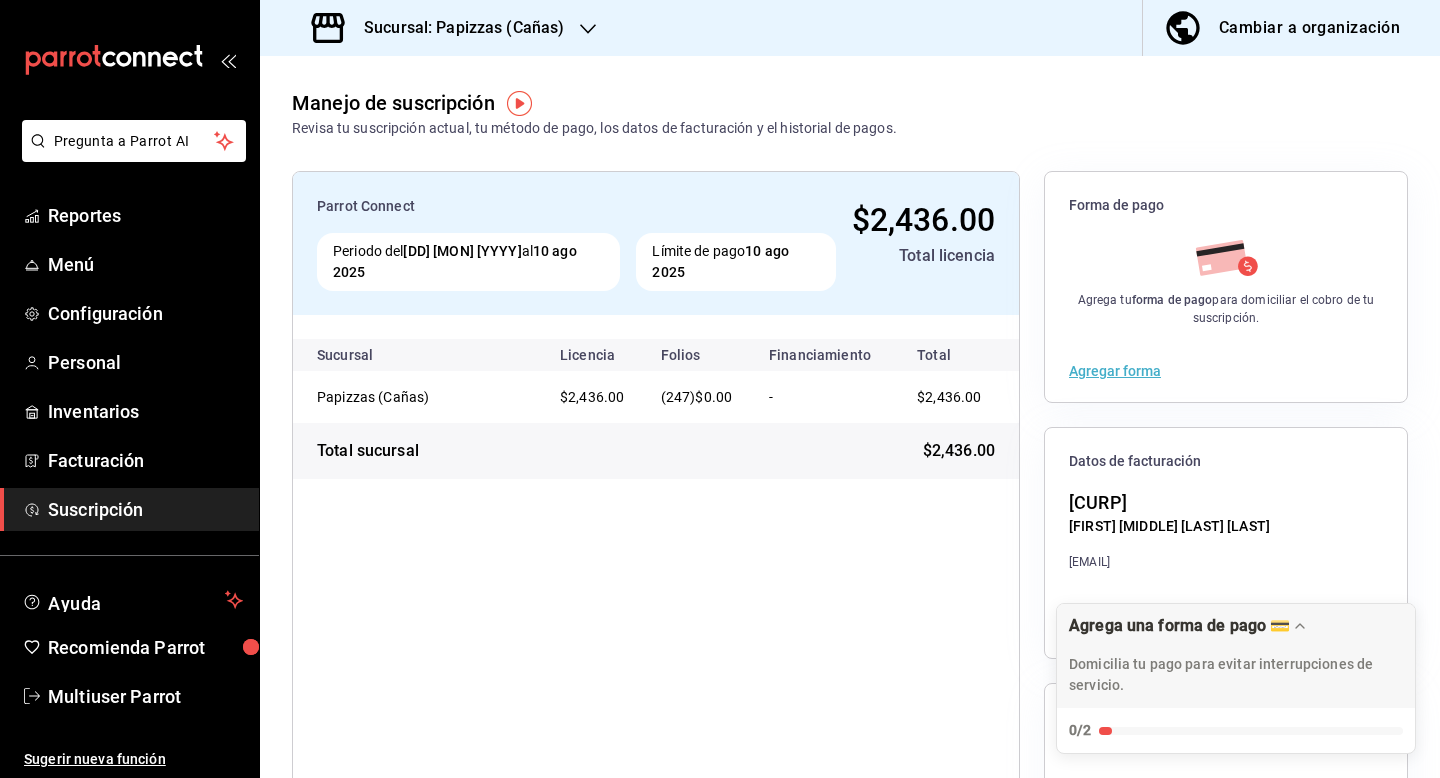 scroll, scrollTop: 169, scrollLeft: 0, axis: vertical 